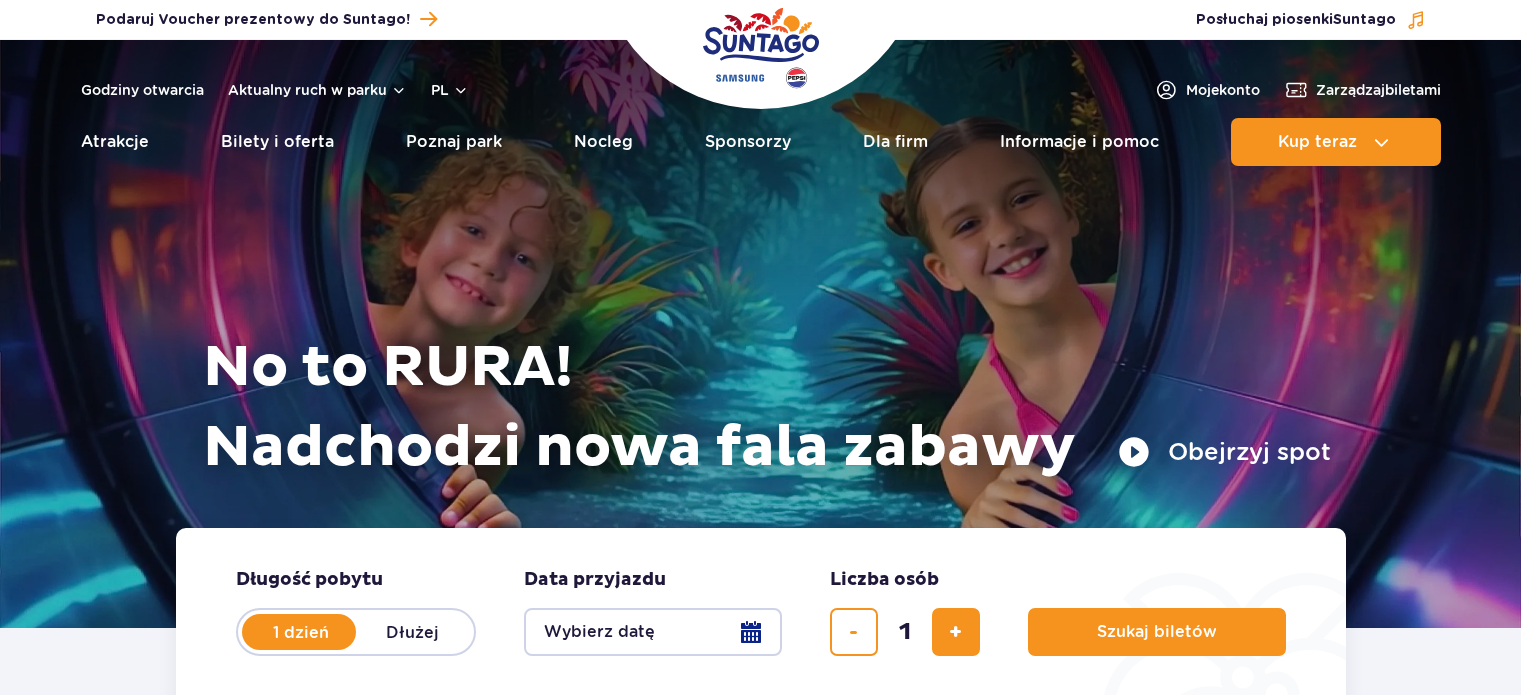 scroll, scrollTop: 0, scrollLeft: 0, axis: both 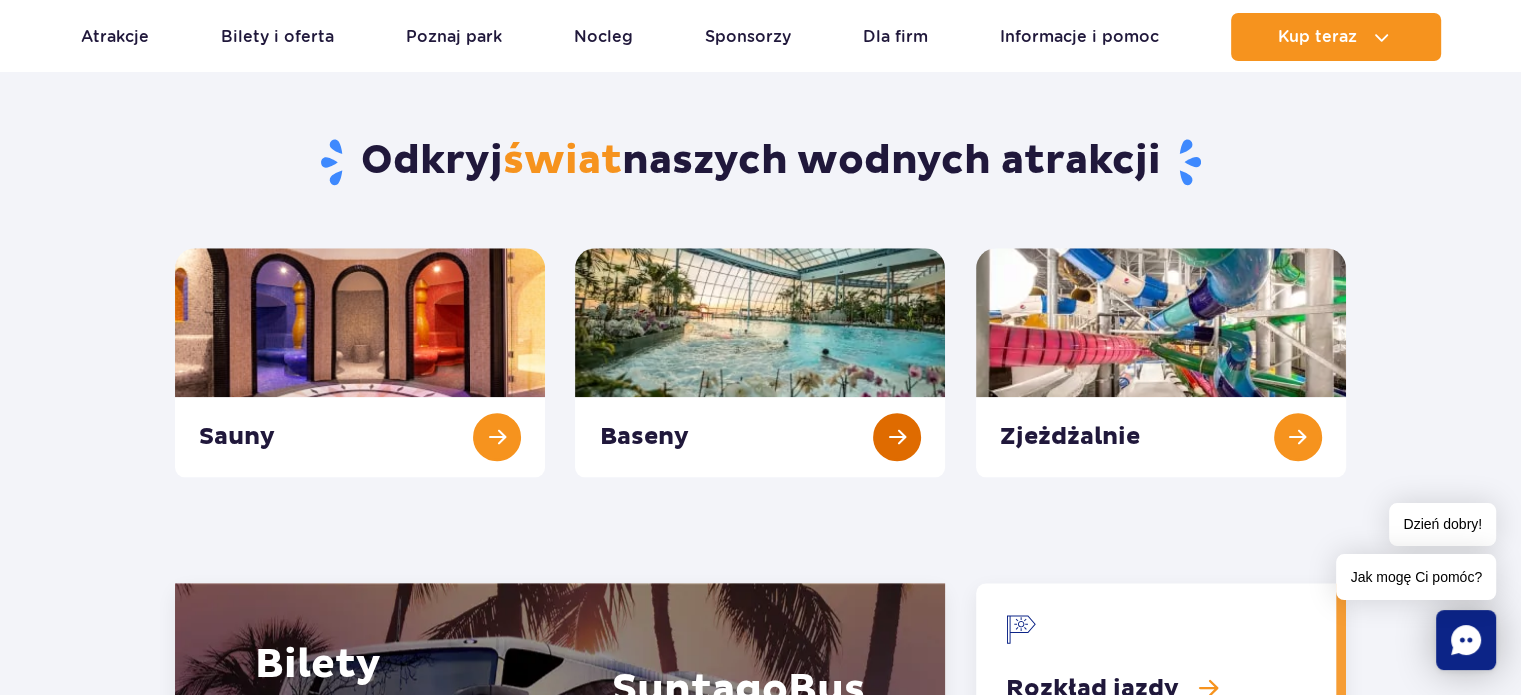 click at bounding box center [760, 362] 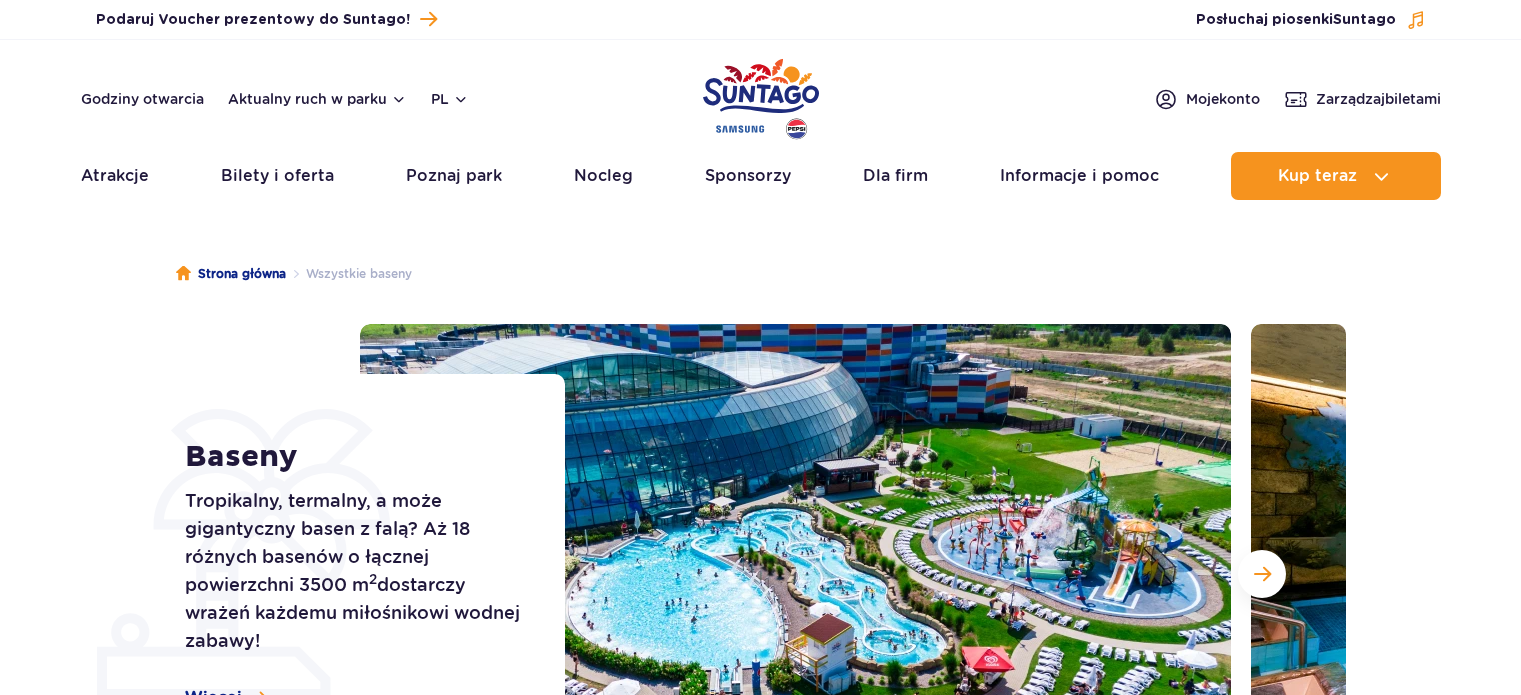scroll, scrollTop: 0, scrollLeft: 0, axis: both 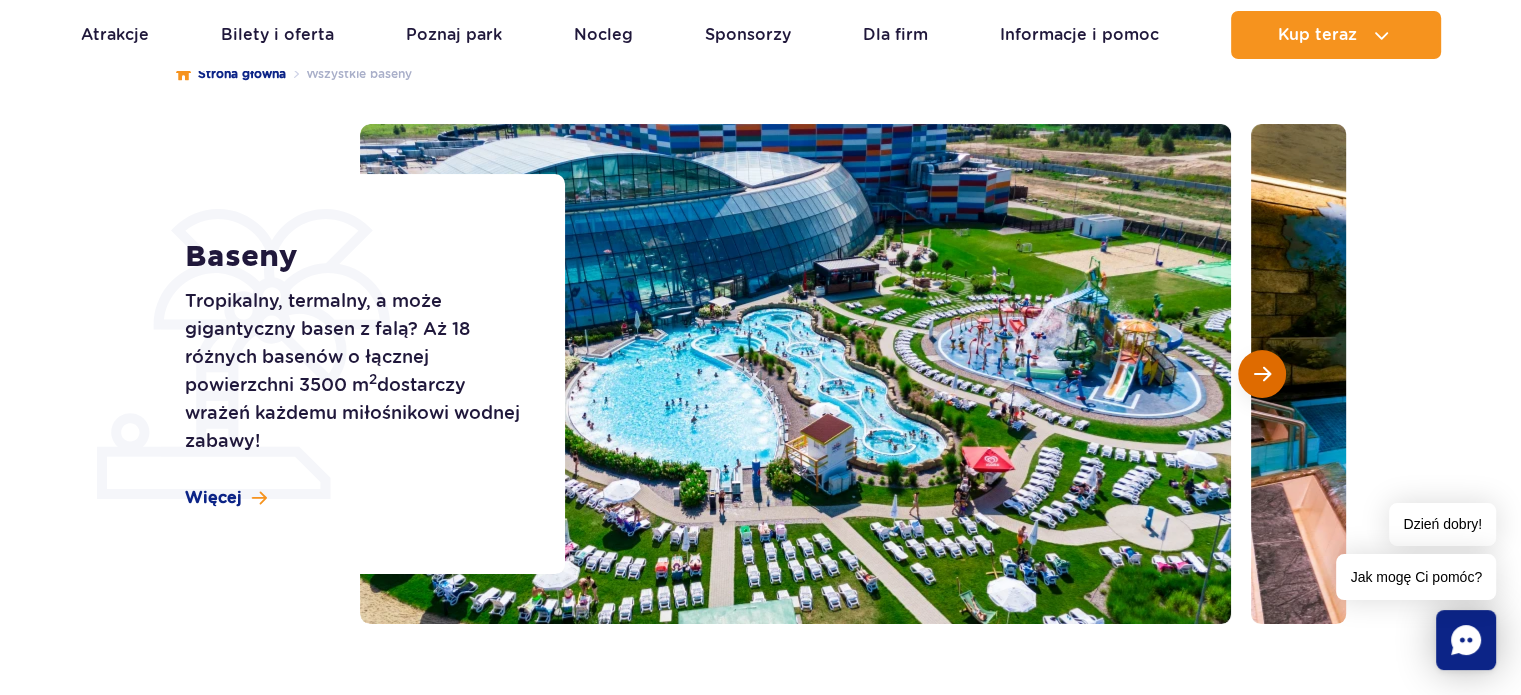 click at bounding box center [1262, 374] 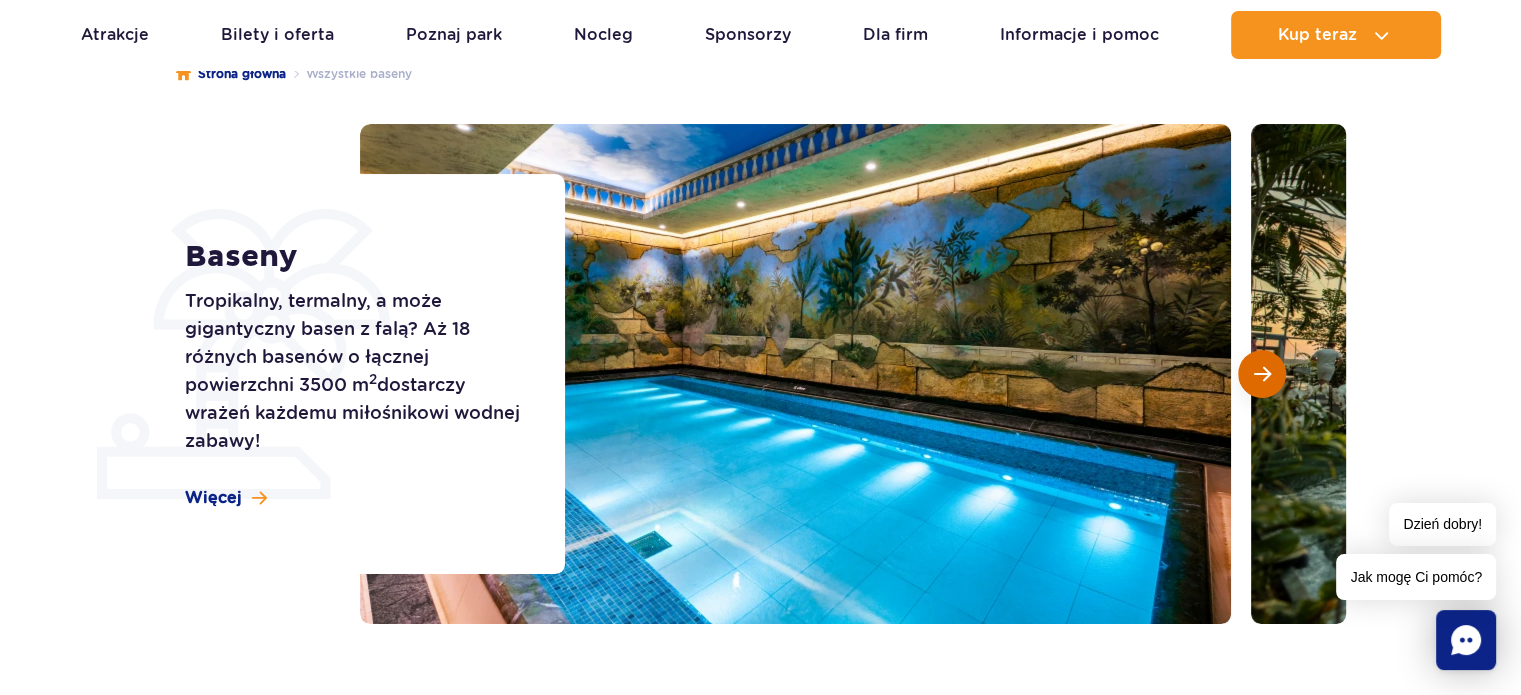 click at bounding box center (1262, 374) 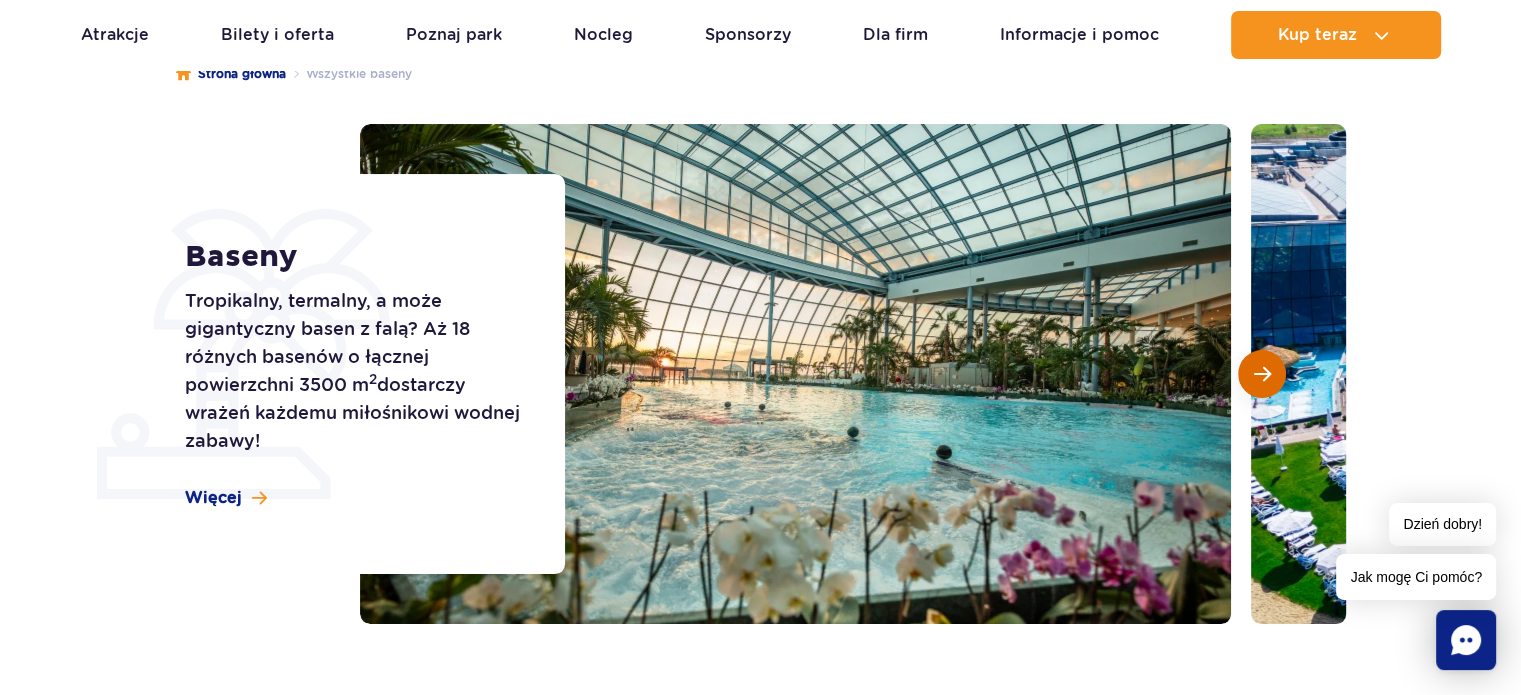 click at bounding box center [1262, 374] 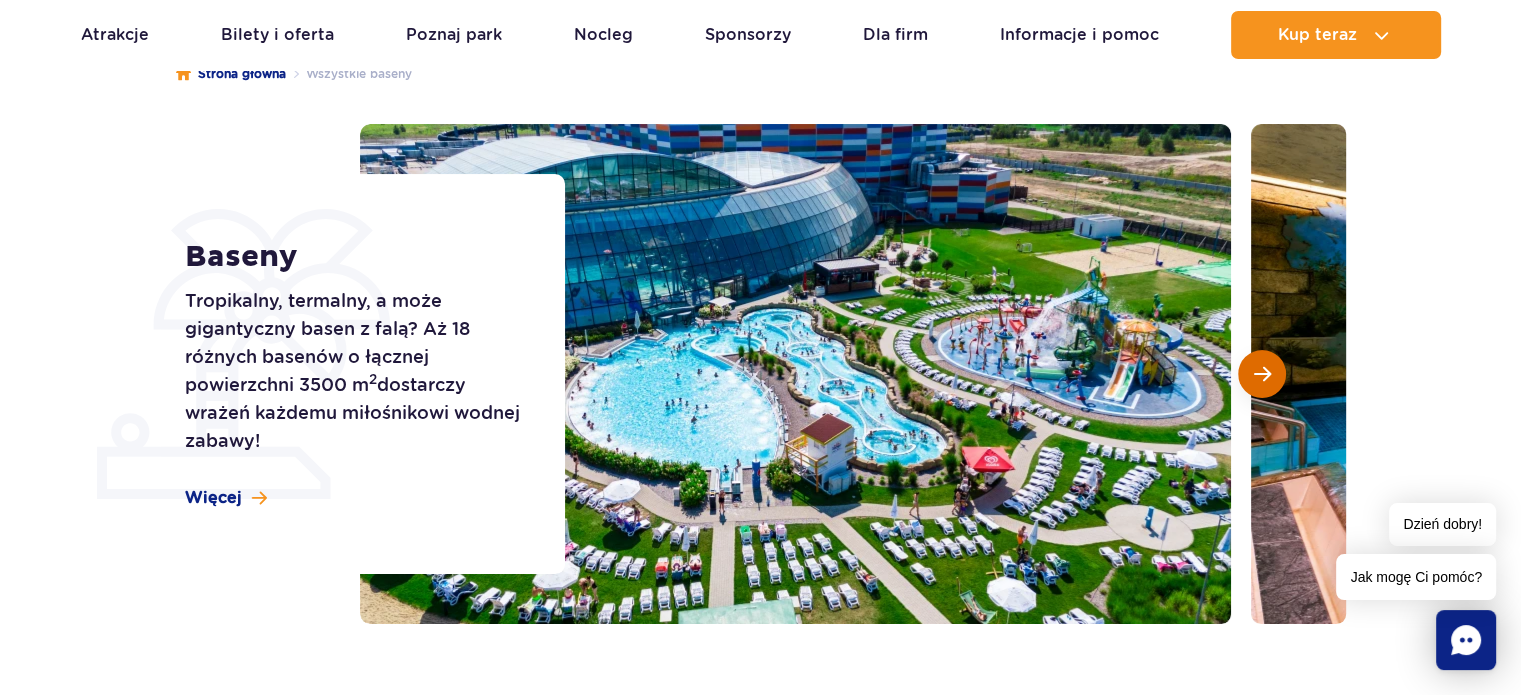 click at bounding box center (1262, 374) 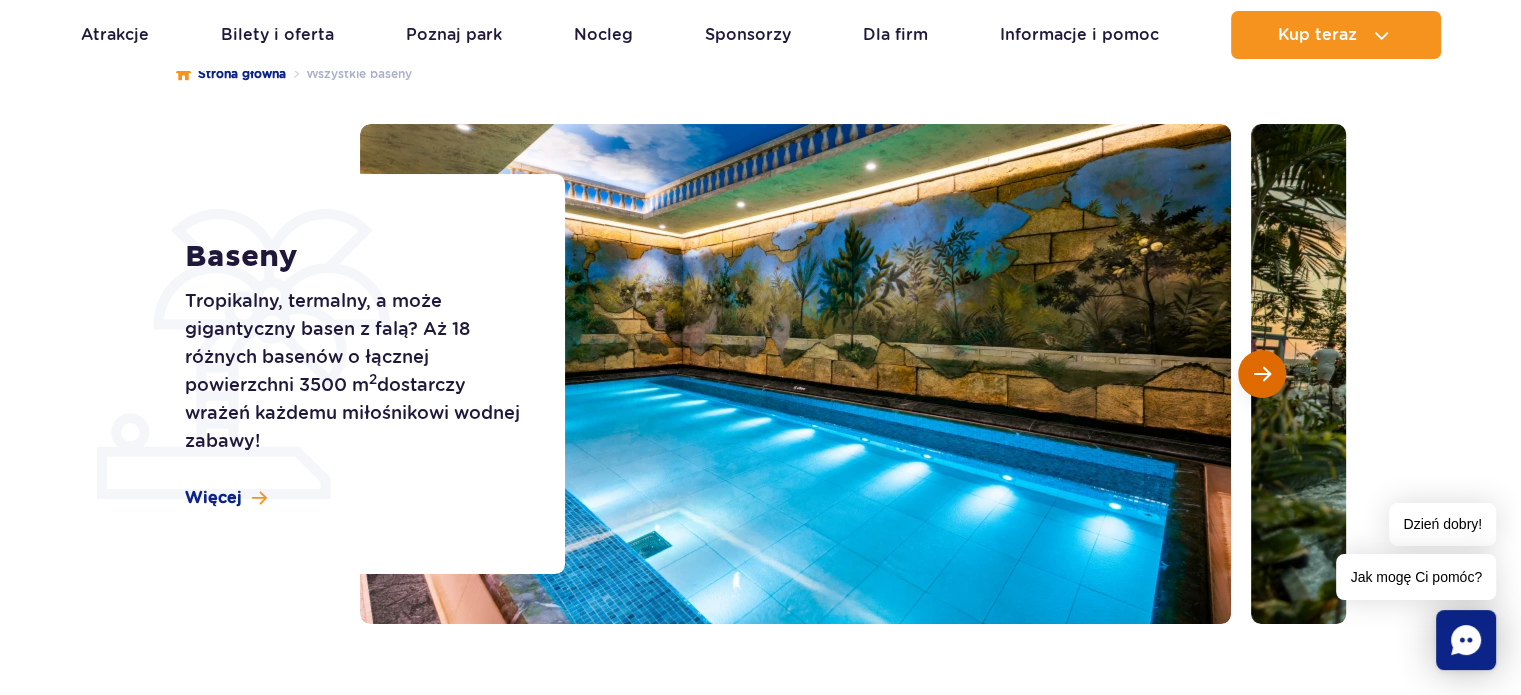 click at bounding box center (1262, 374) 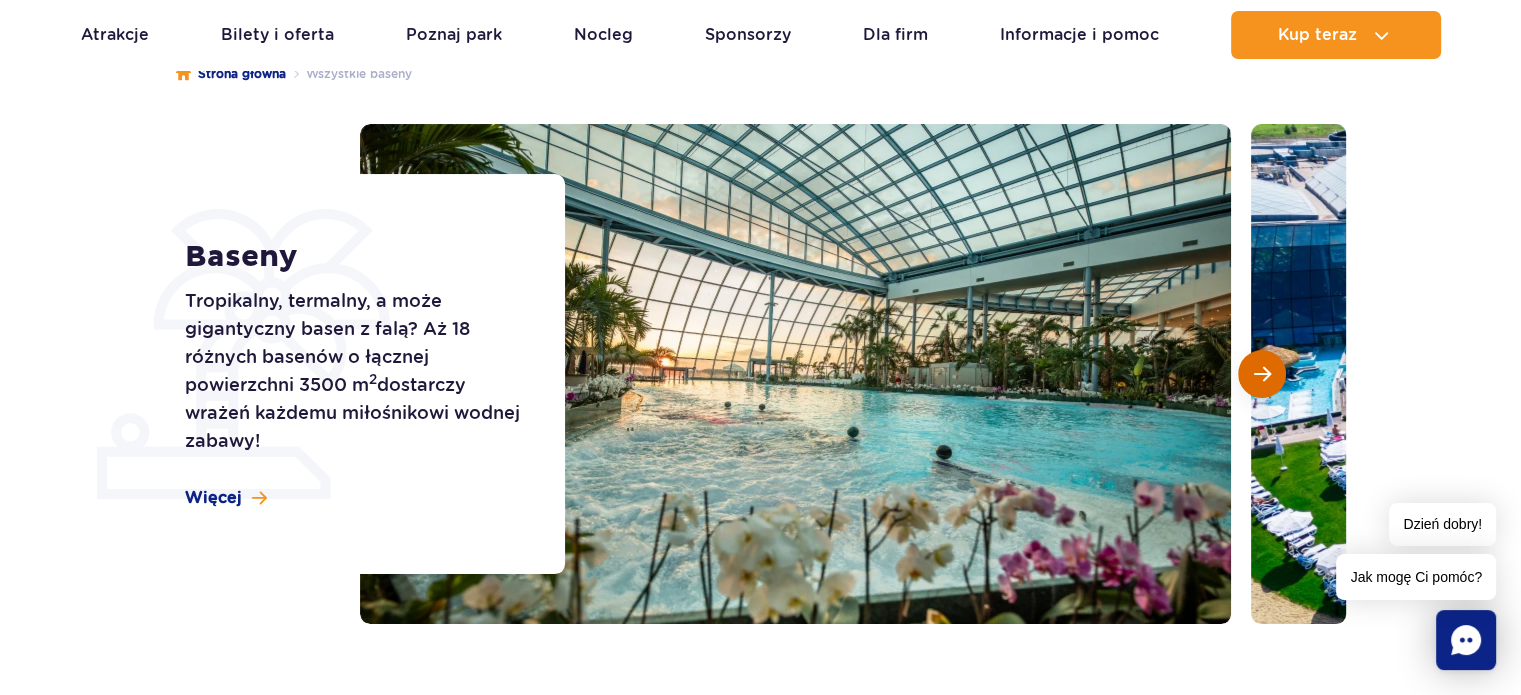 click at bounding box center (1262, 374) 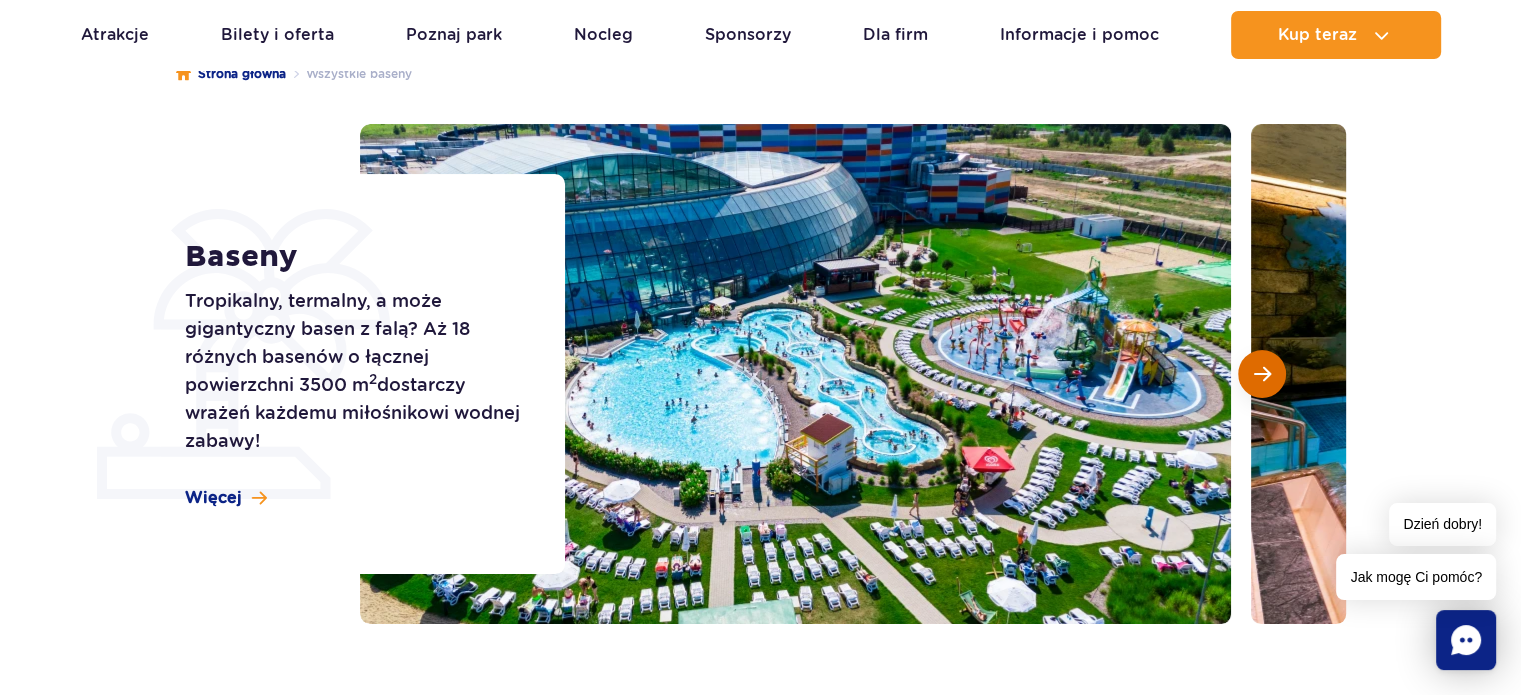 click at bounding box center [1262, 374] 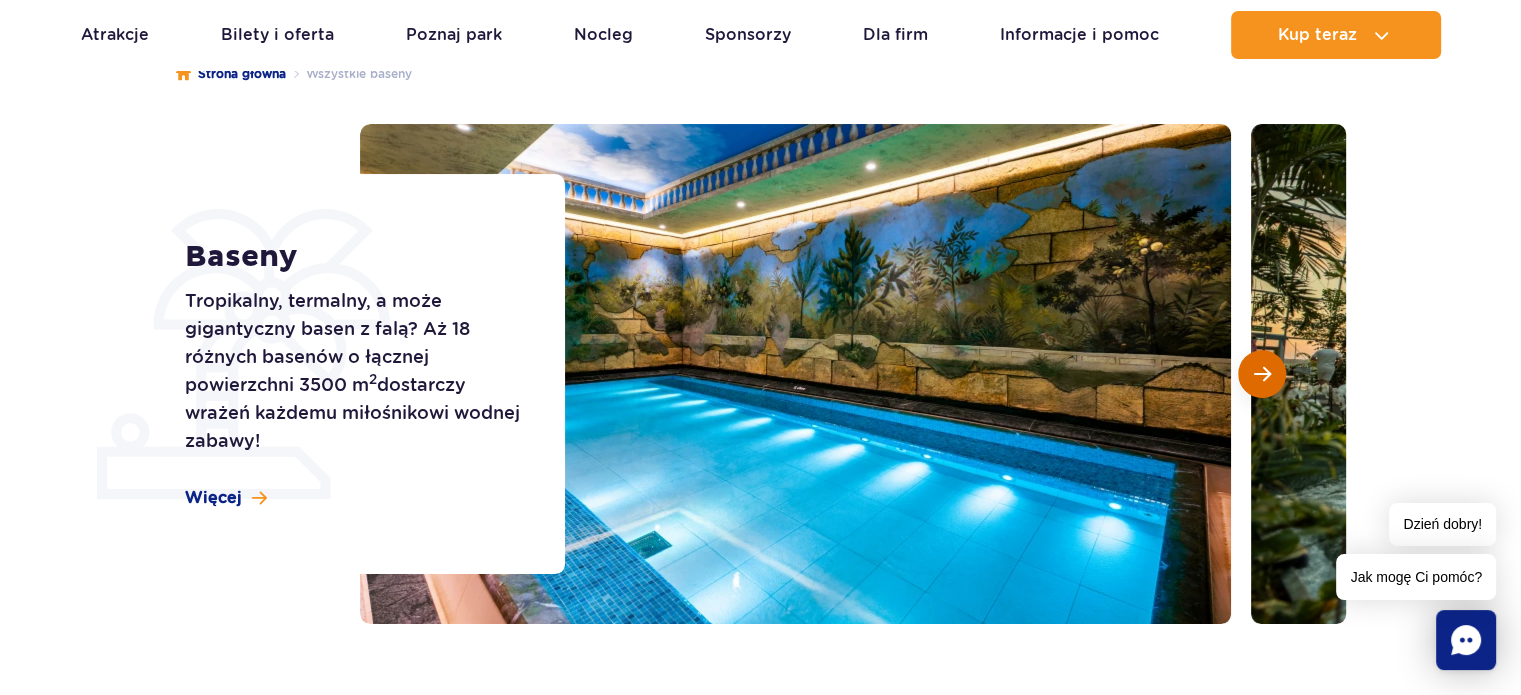 click at bounding box center [1262, 374] 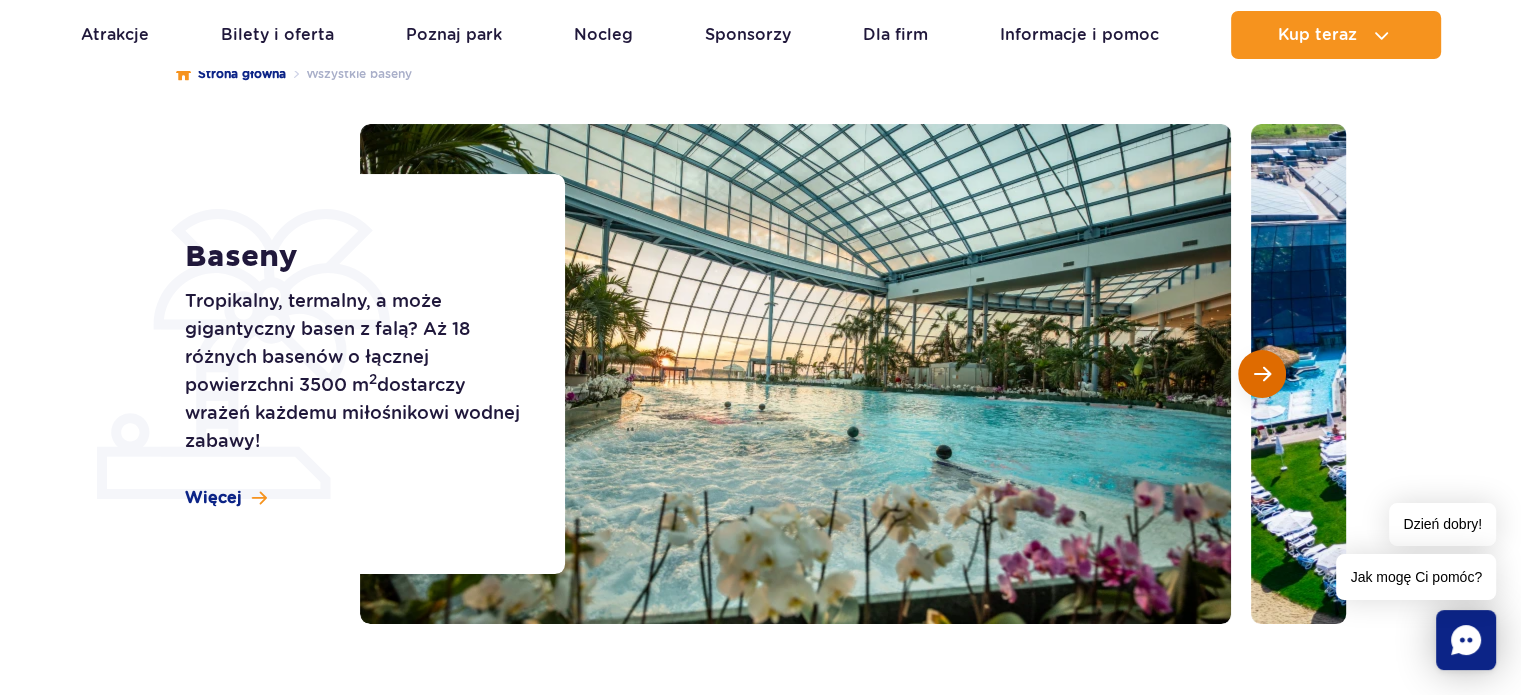 click at bounding box center (1262, 374) 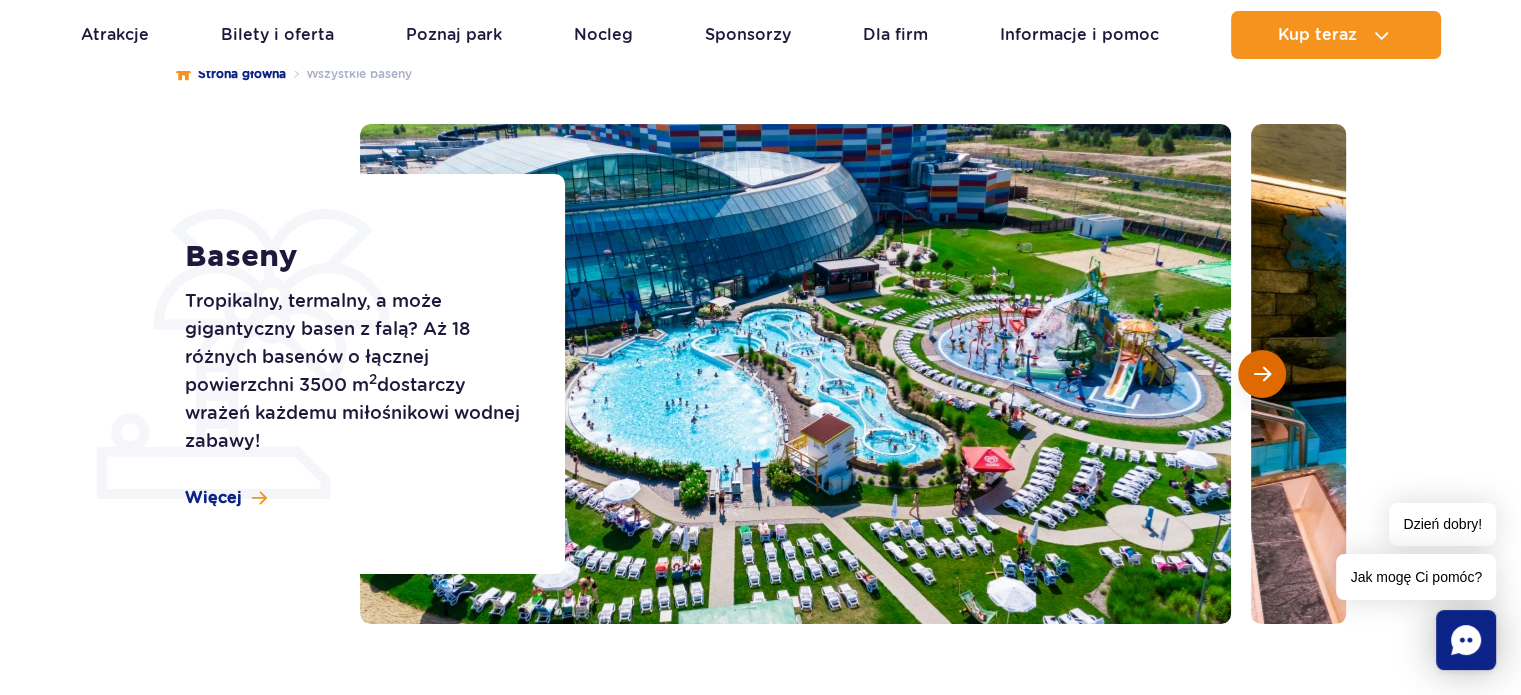 click at bounding box center [1262, 374] 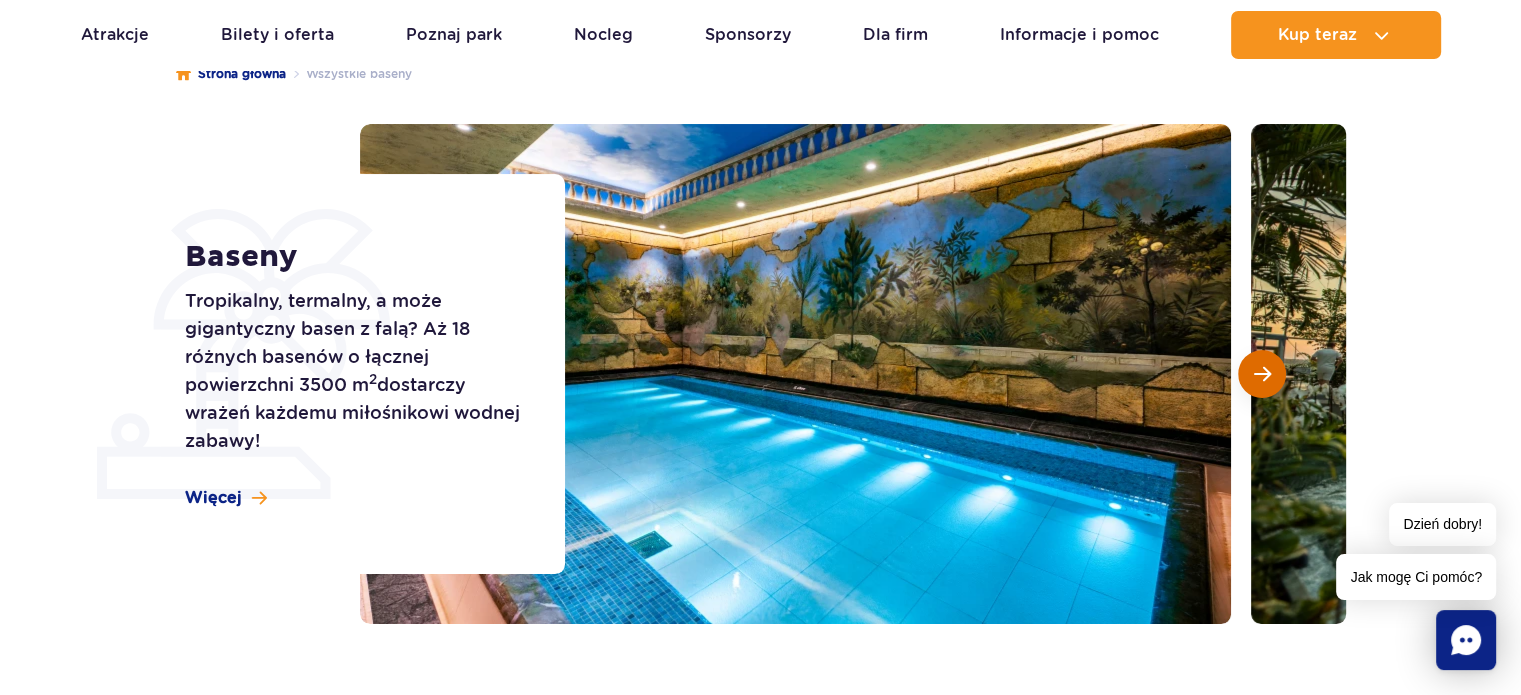 click at bounding box center [1262, 374] 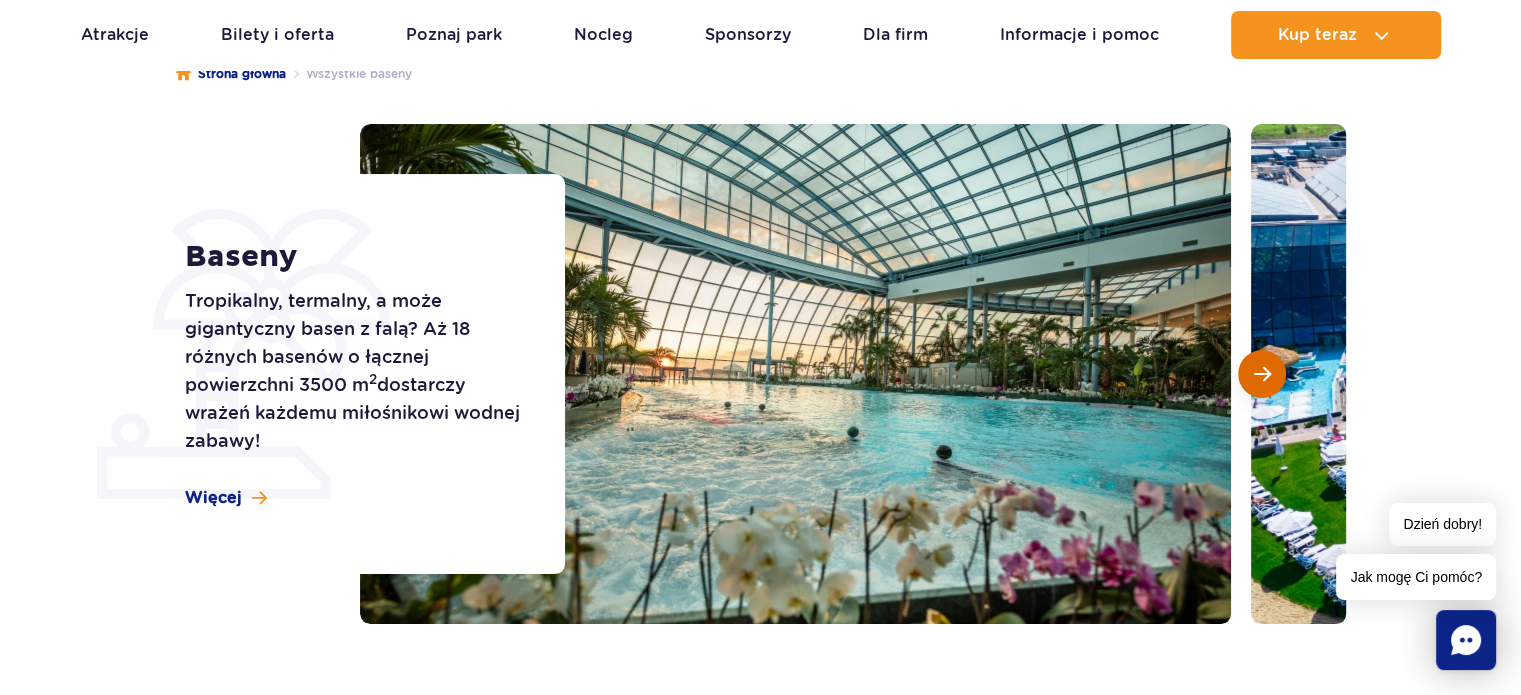 click at bounding box center [1262, 374] 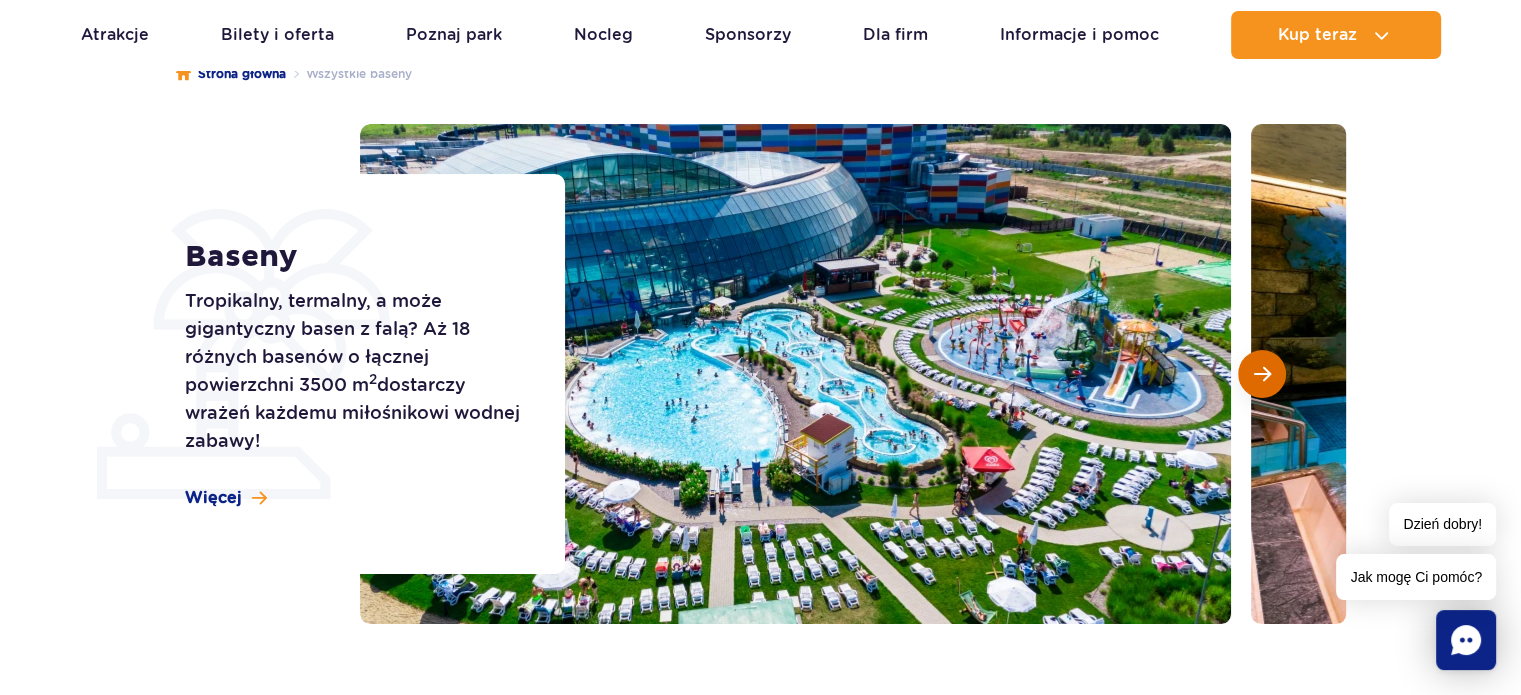 click at bounding box center (1262, 374) 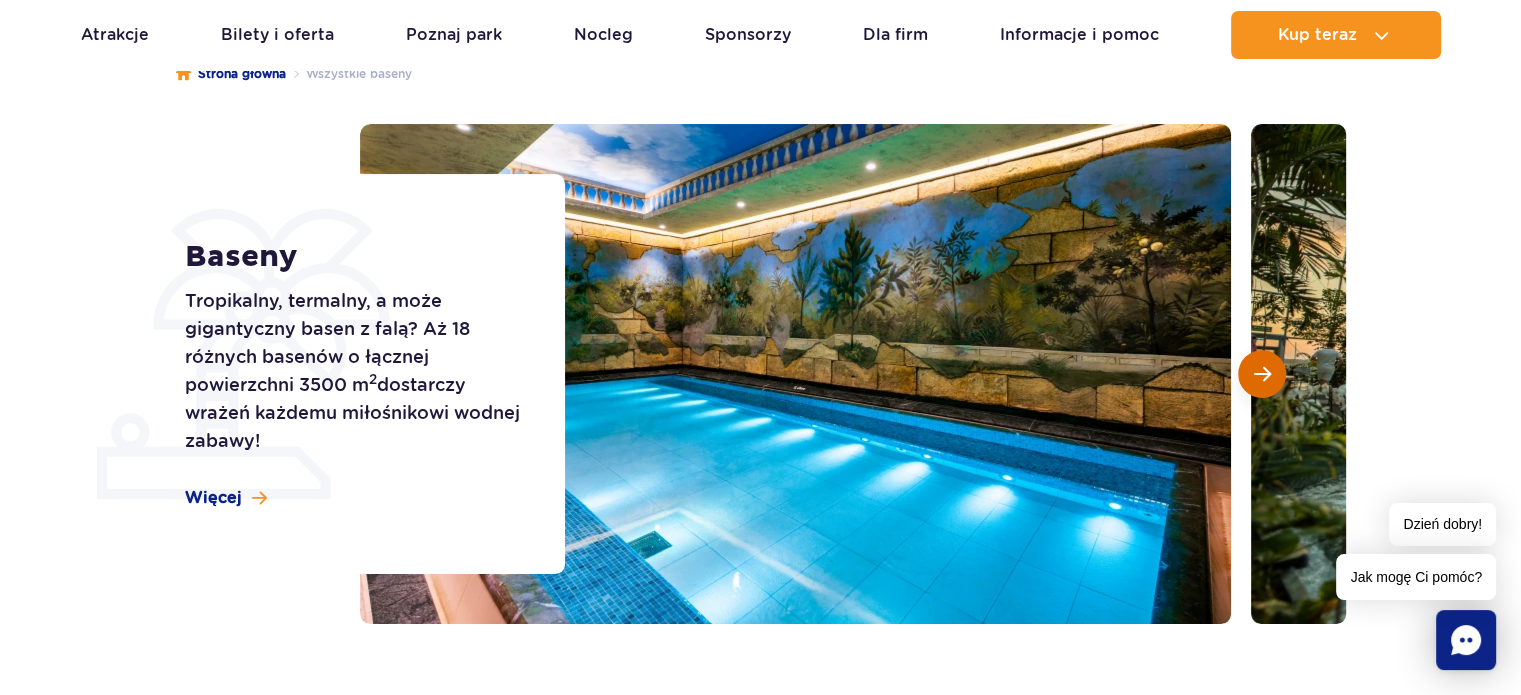 click at bounding box center (1262, 374) 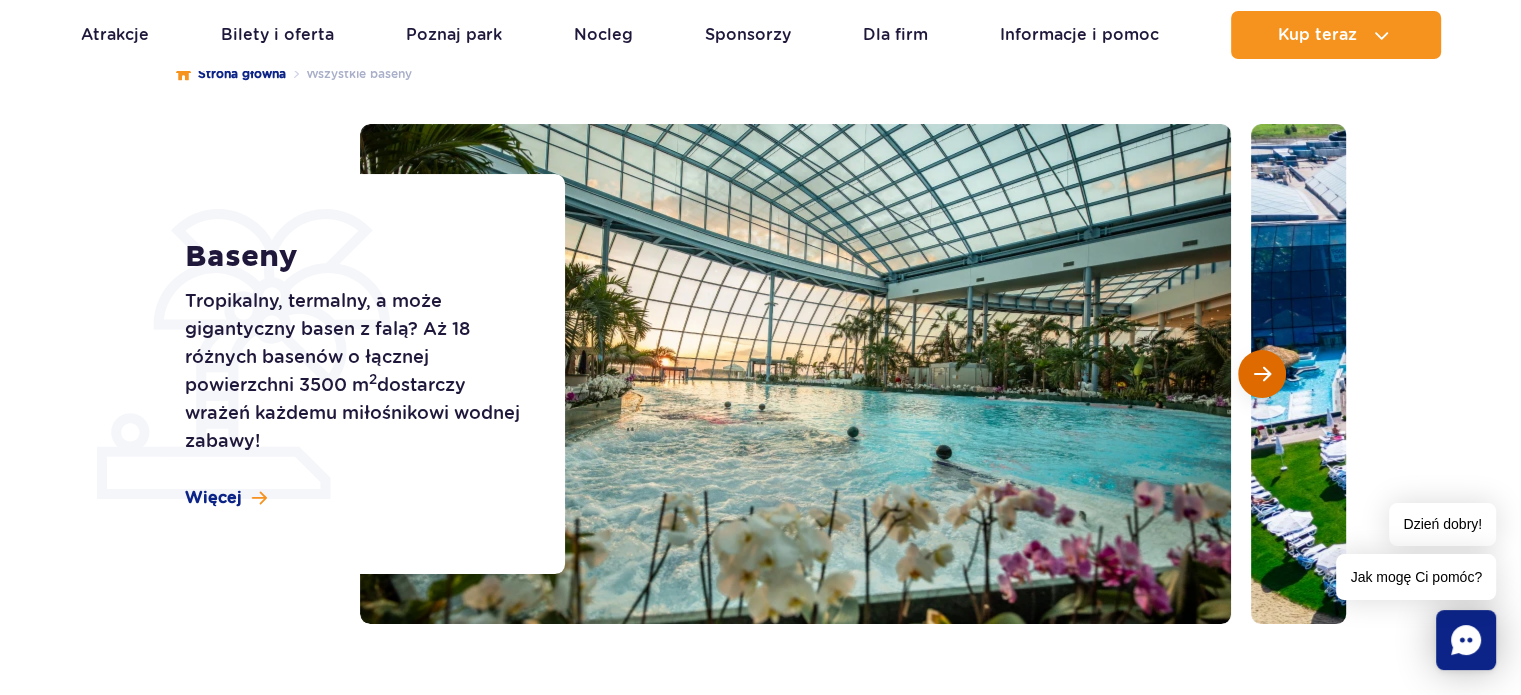 click at bounding box center (1262, 374) 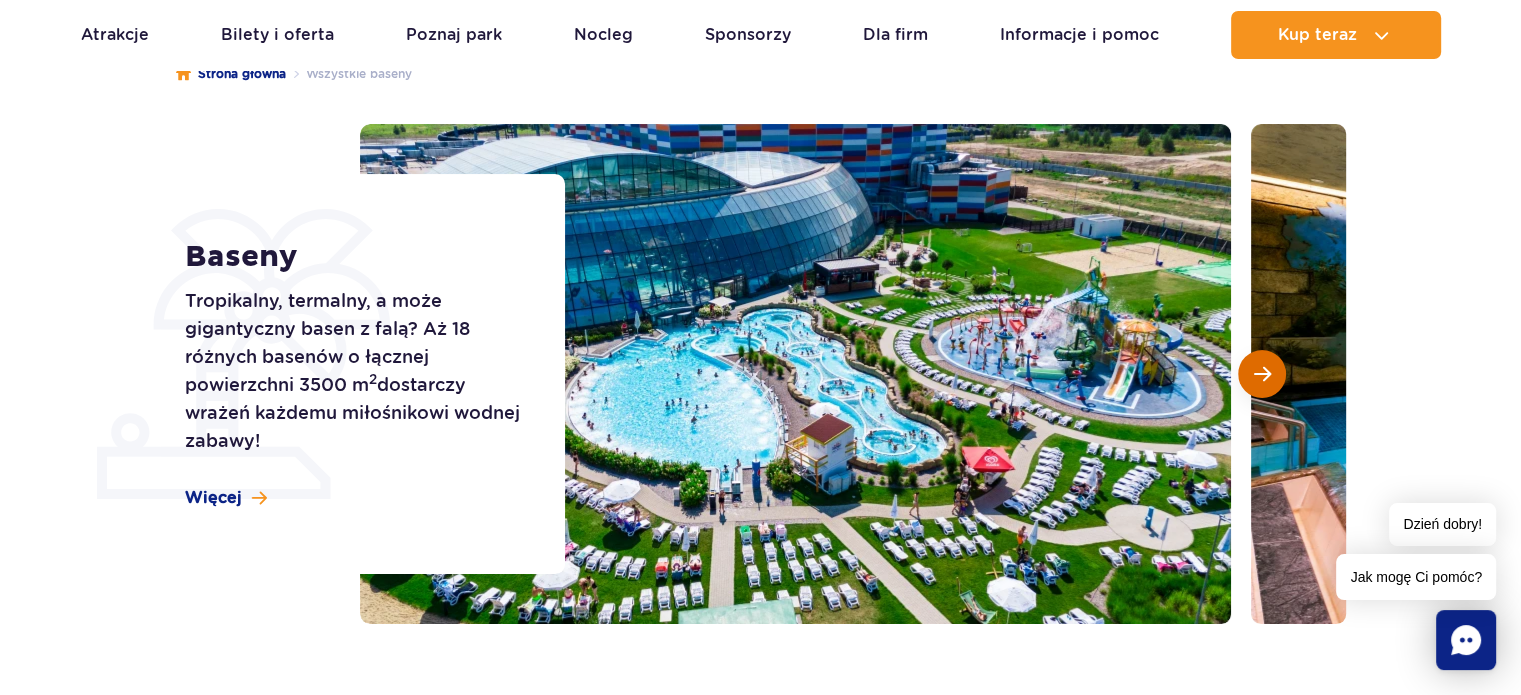 click at bounding box center (1262, 374) 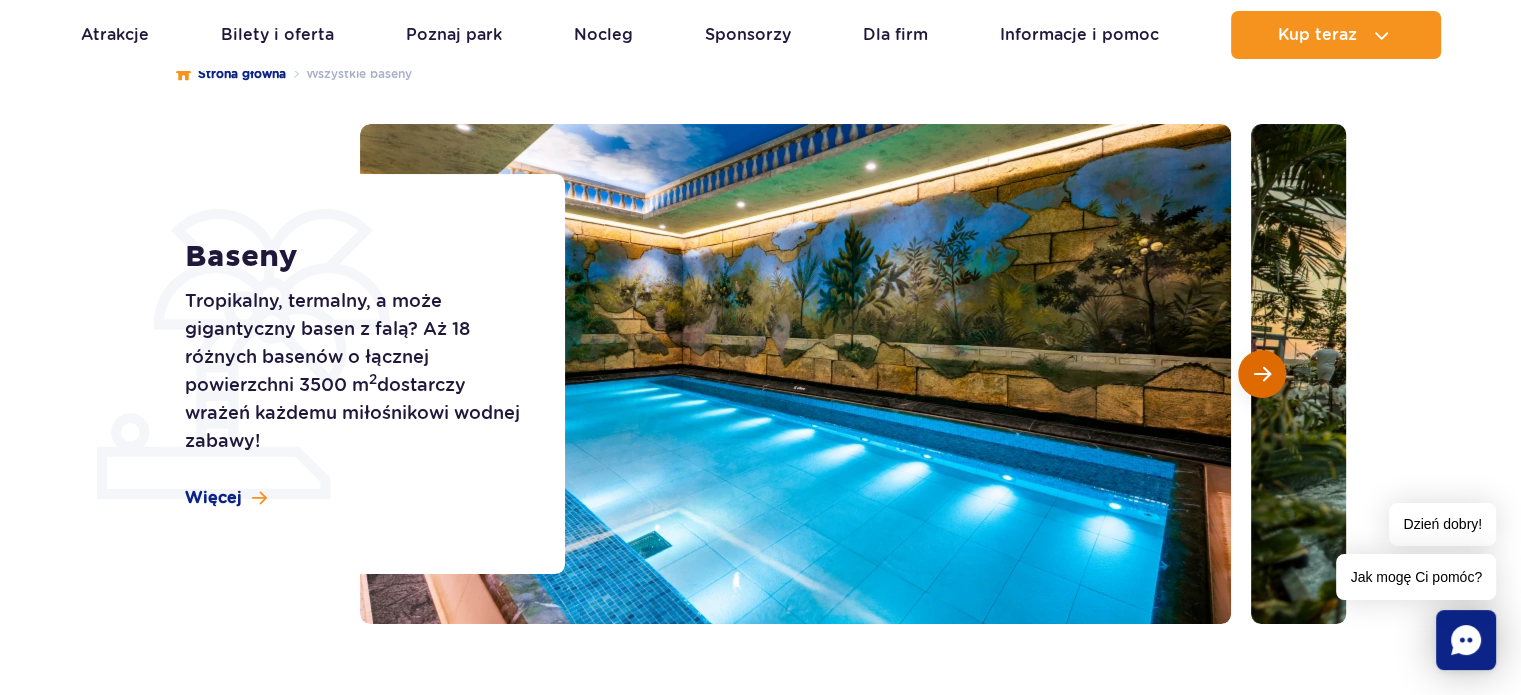 click at bounding box center [1262, 374] 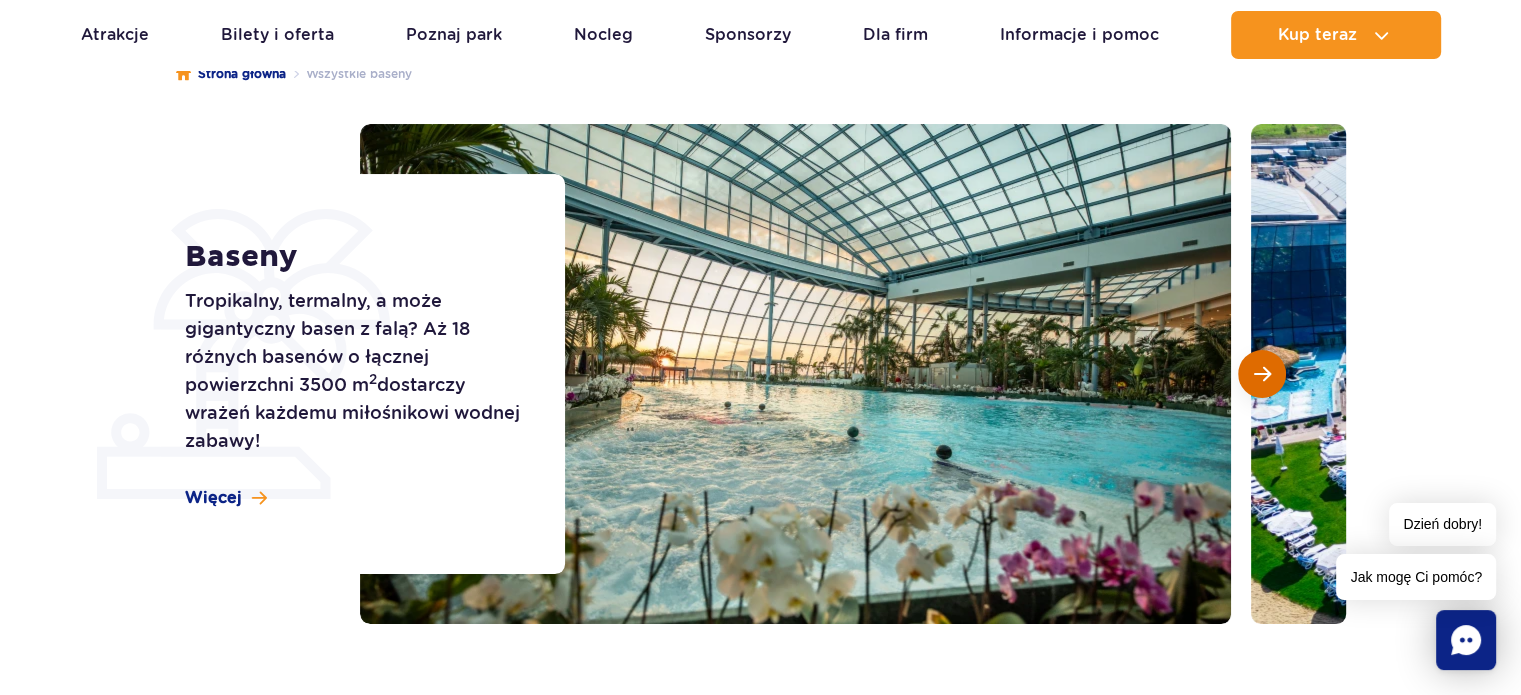 click at bounding box center (1262, 374) 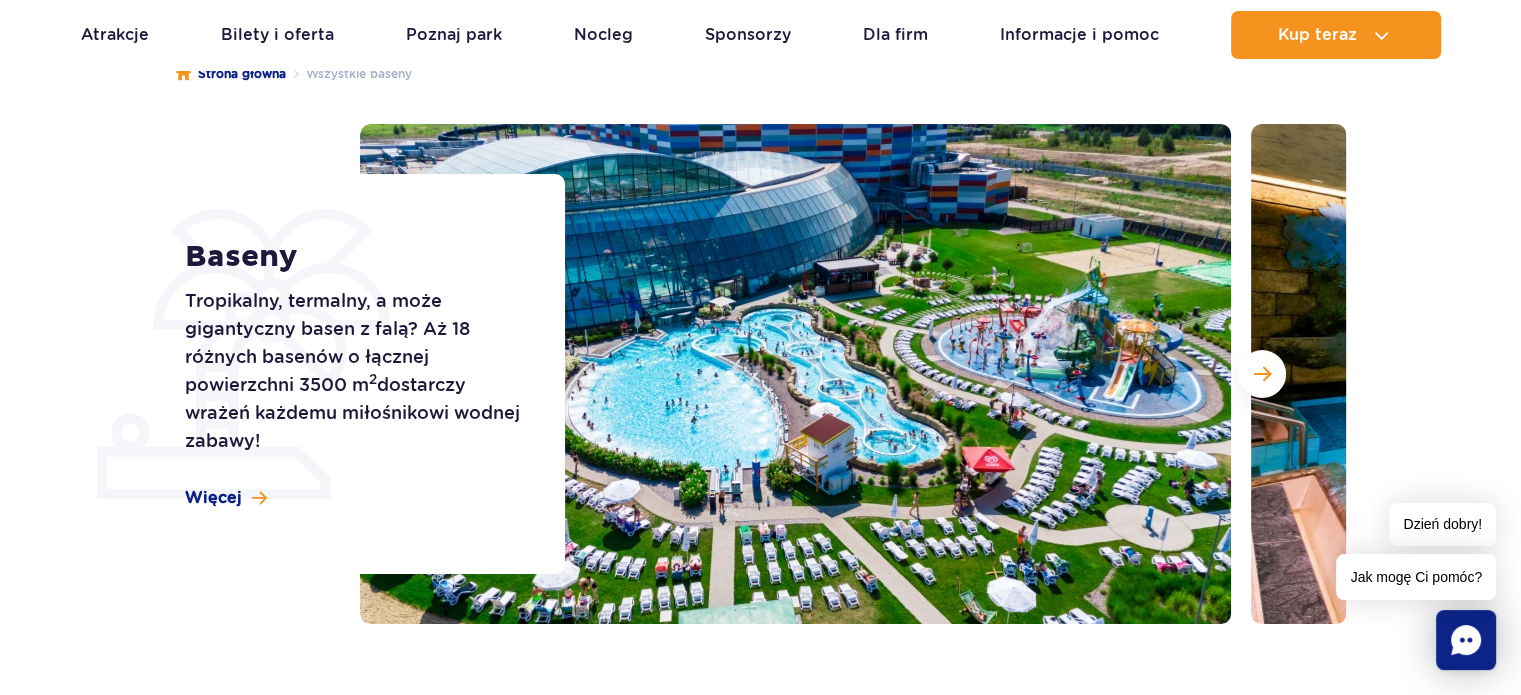 click on "Baseny
Tropikalny, termalny, a może gigantyczny basen z falą? Aż 18 różnych basenów o łącznej powierzchni 3500 m 2  dostarczy wrażeń każdemu miłośnikowi wodnej zabawy!
Więcej" at bounding box center (760, 374) 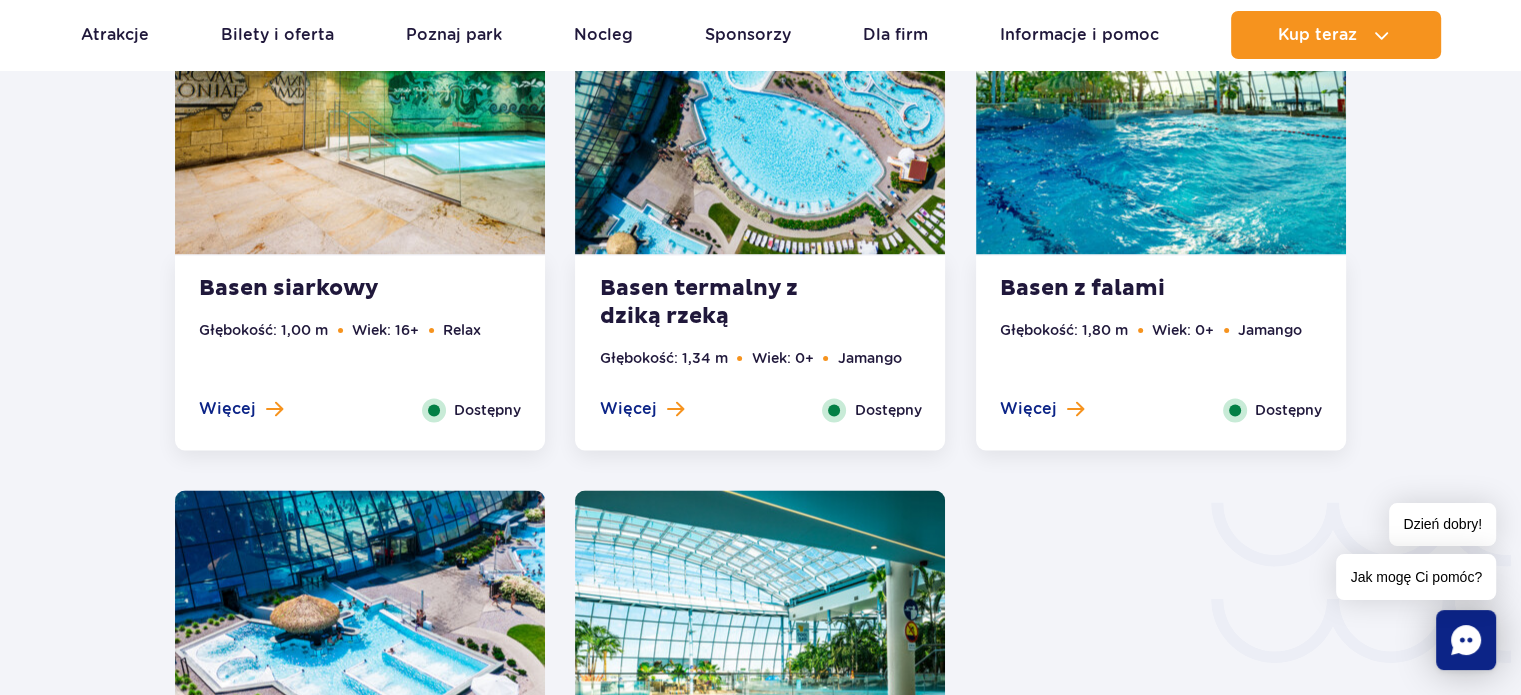 scroll, scrollTop: 2700, scrollLeft: 0, axis: vertical 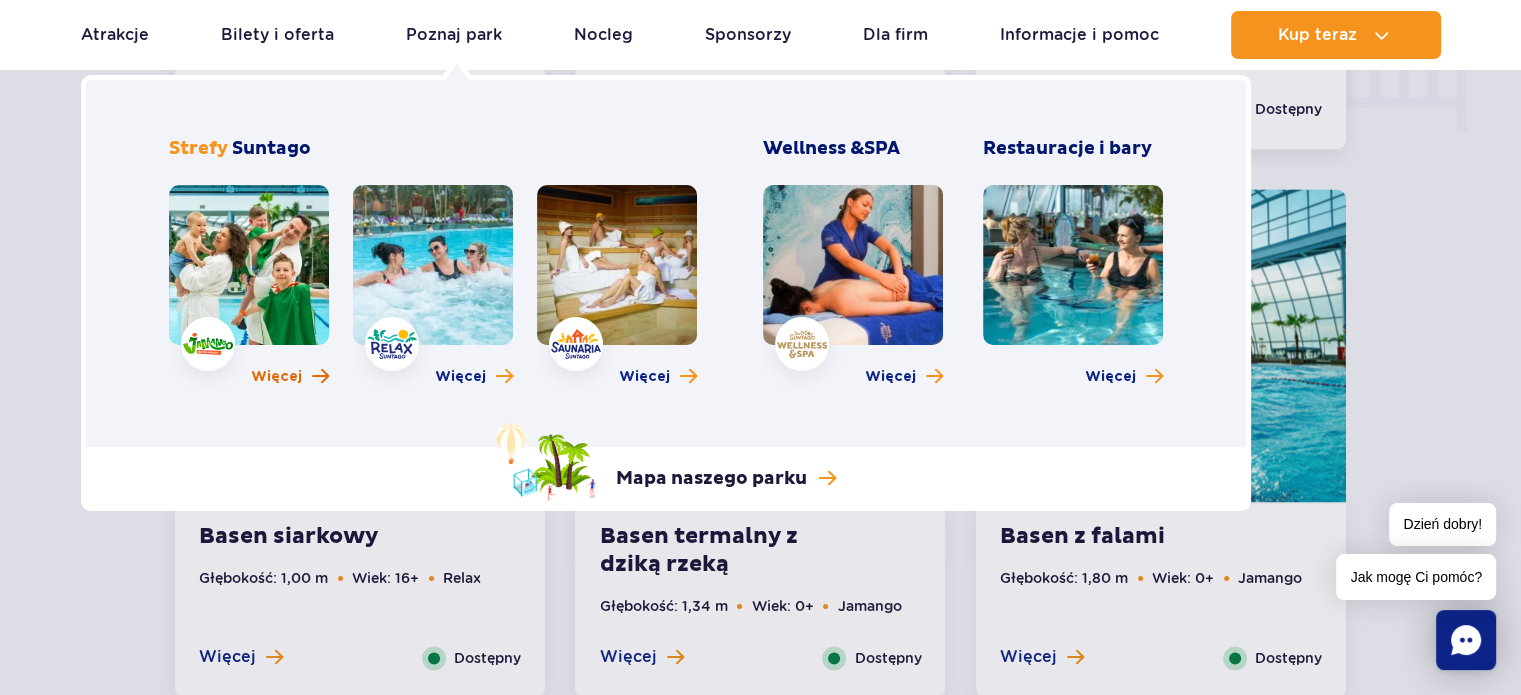 click on "Więcej" at bounding box center (276, 377) 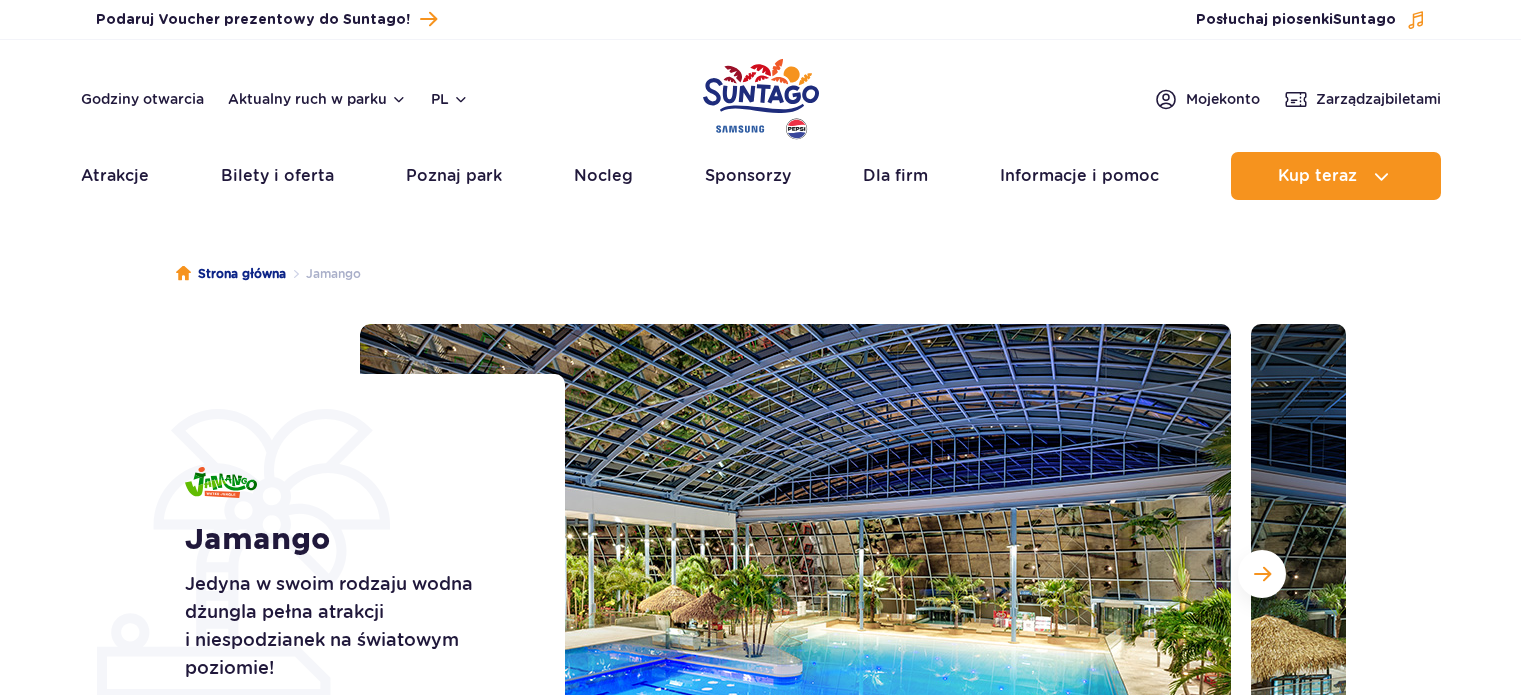 scroll, scrollTop: 0, scrollLeft: 0, axis: both 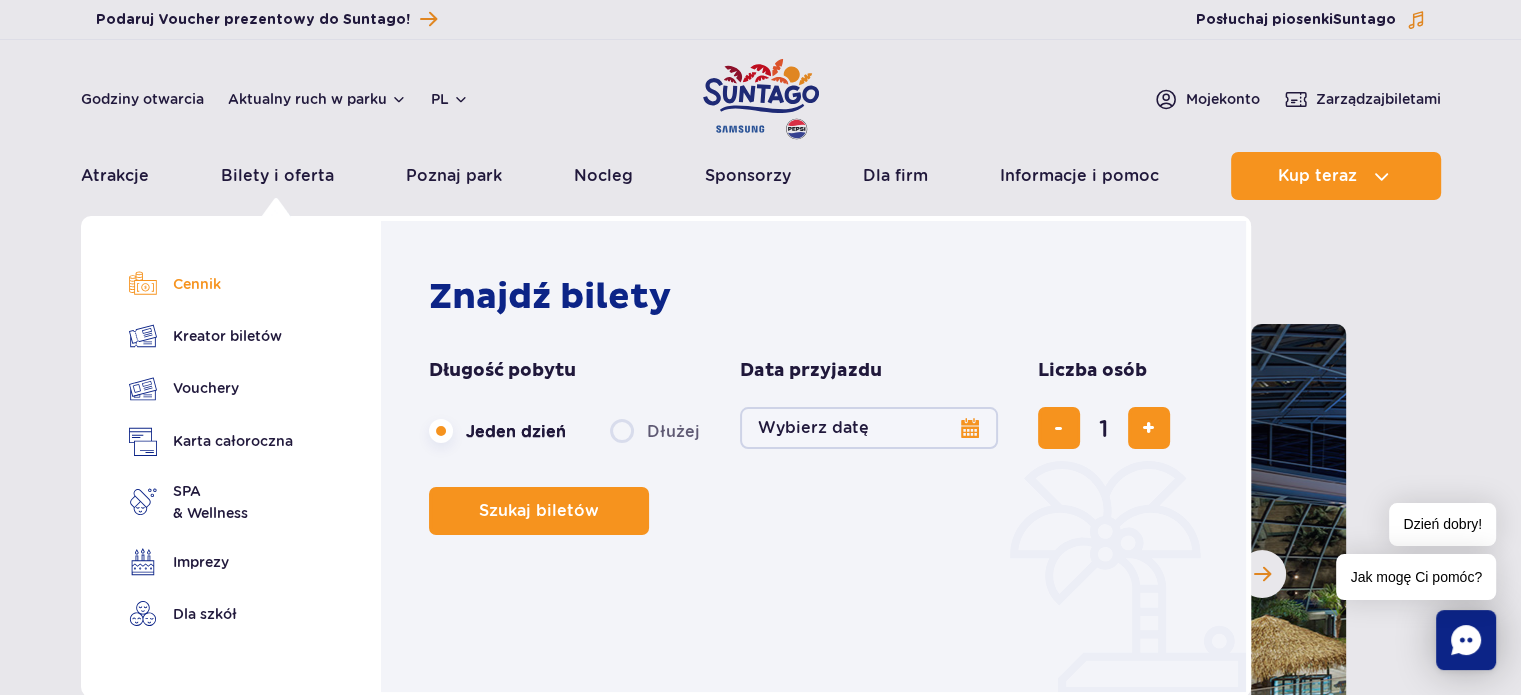 click on "Cennik" at bounding box center [211, 284] 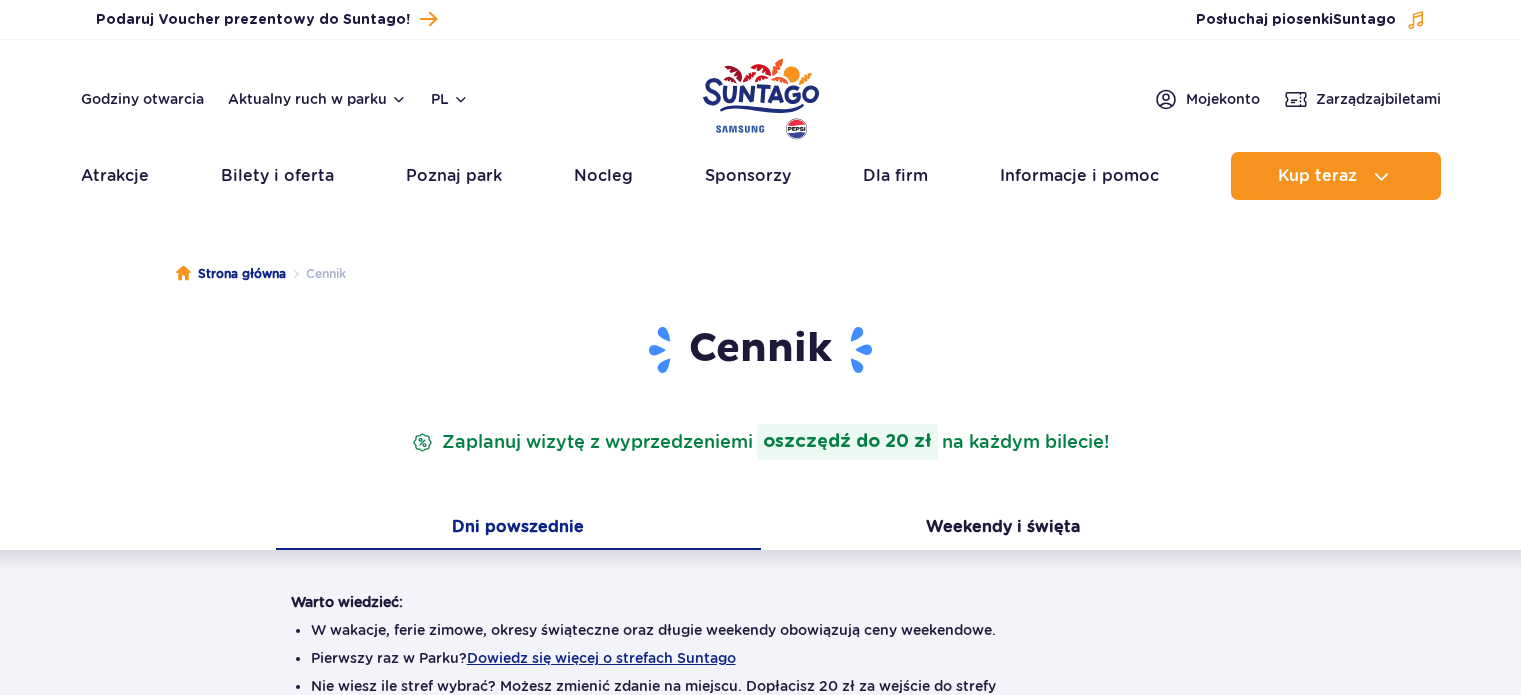 scroll, scrollTop: 0, scrollLeft: 0, axis: both 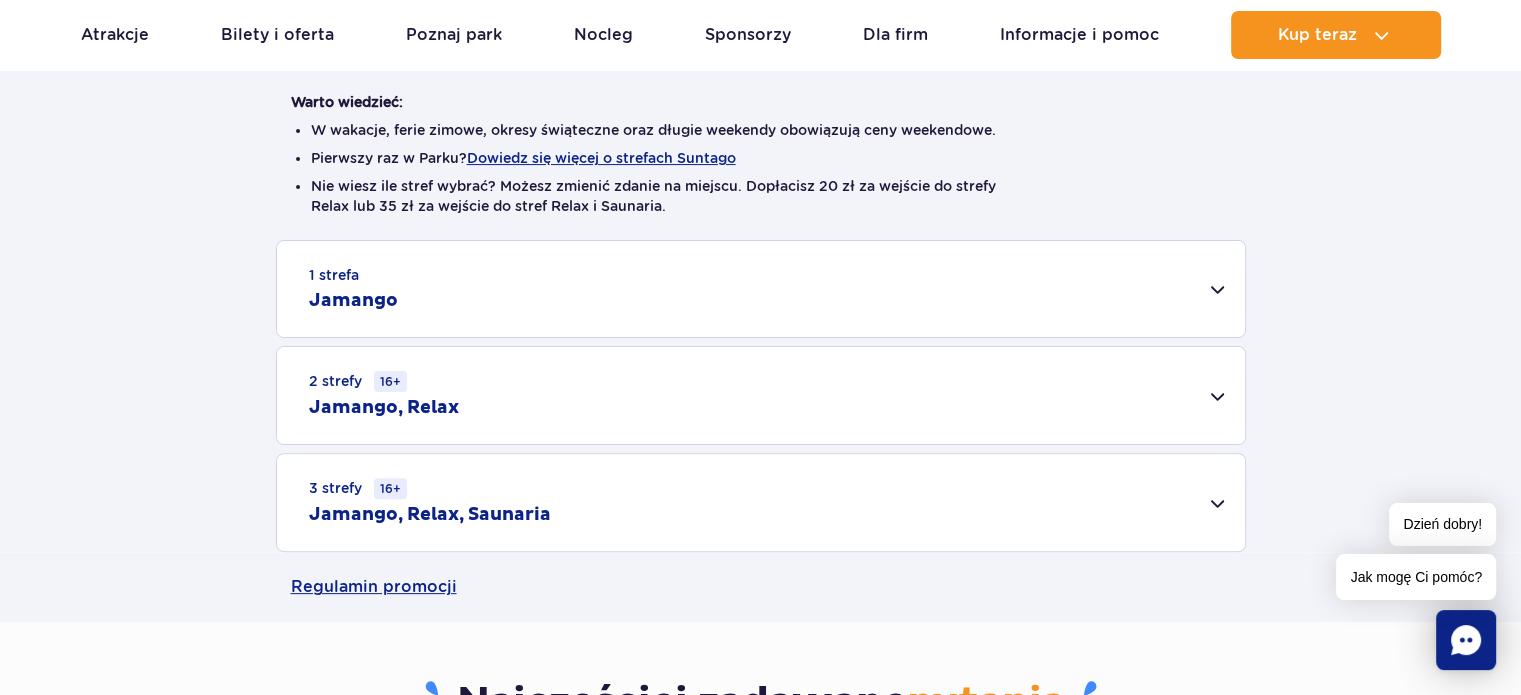 click on "1 strefa
Jamango" at bounding box center (761, 289) 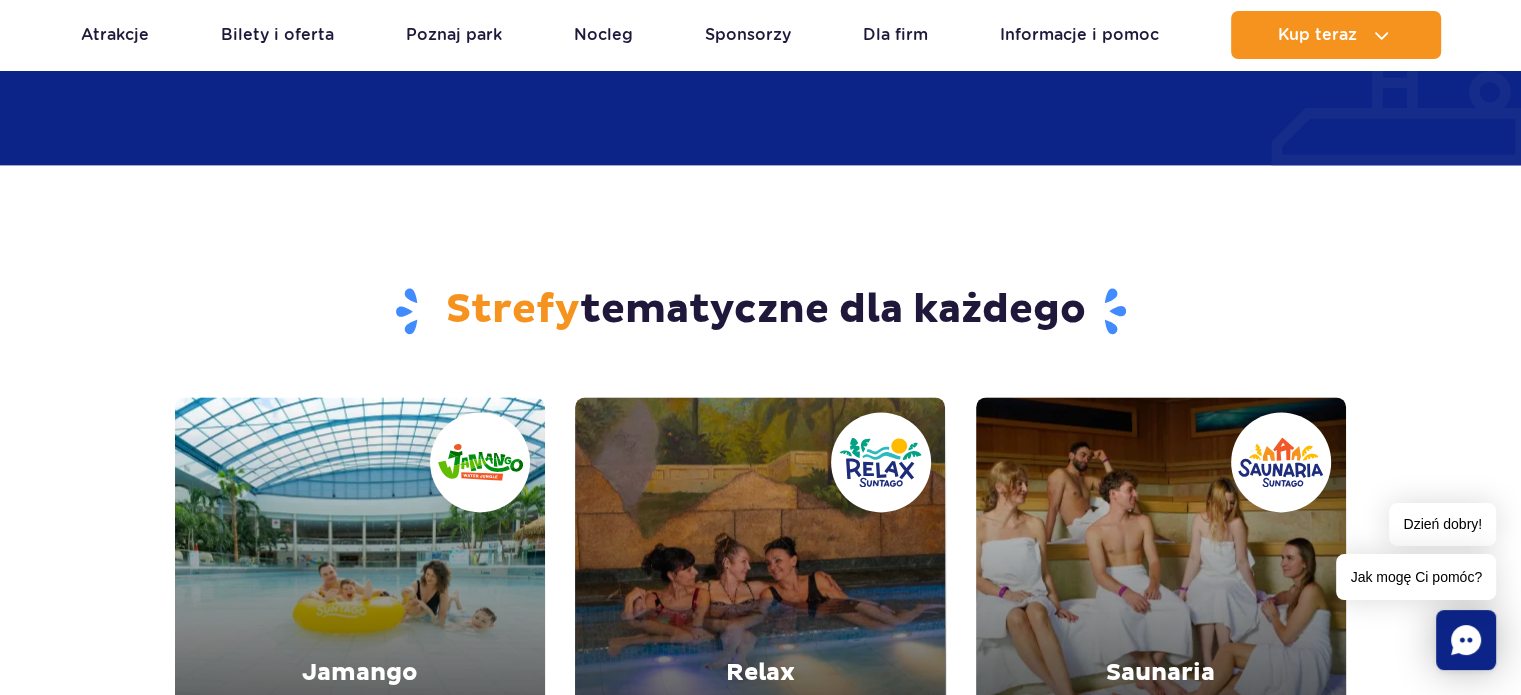 scroll, scrollTop: 2900, scrollLeft: 0, axis: vertical 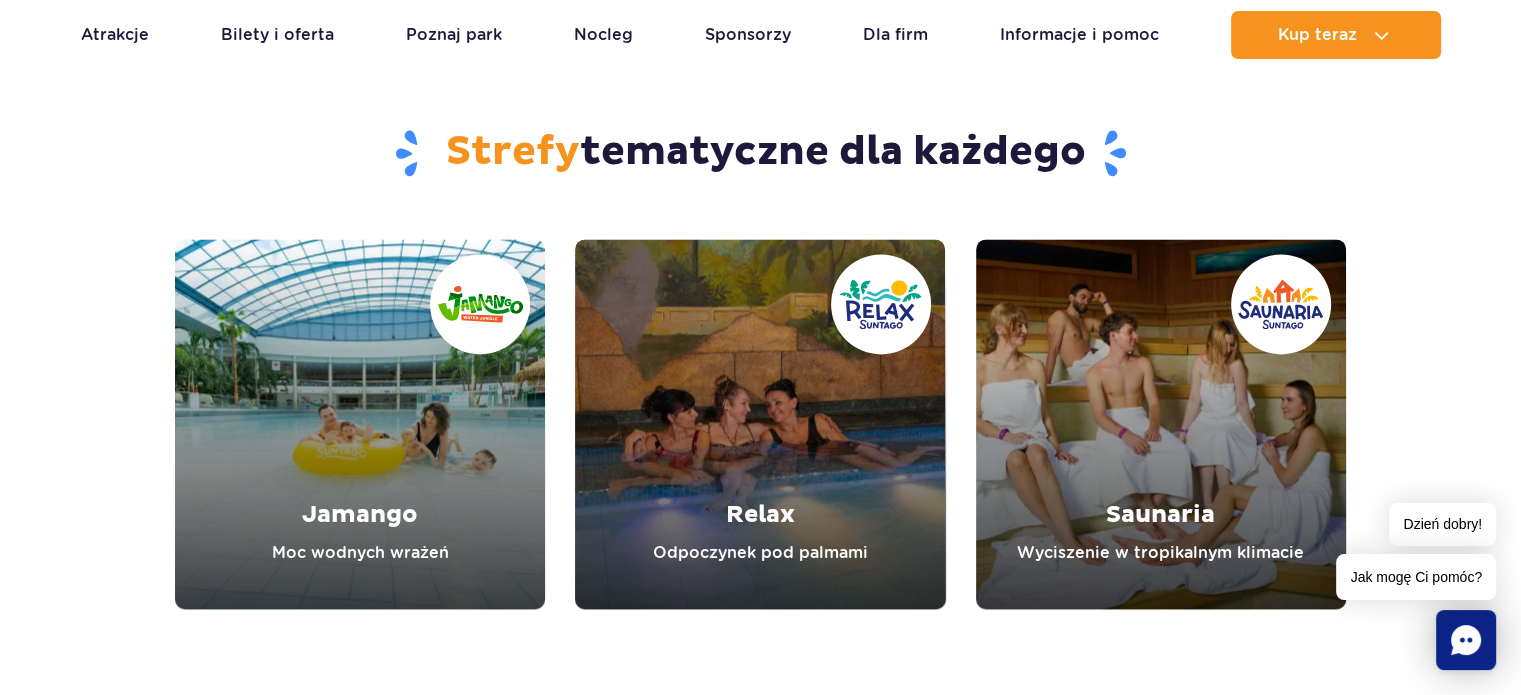 click at bounding box center [360, 424] 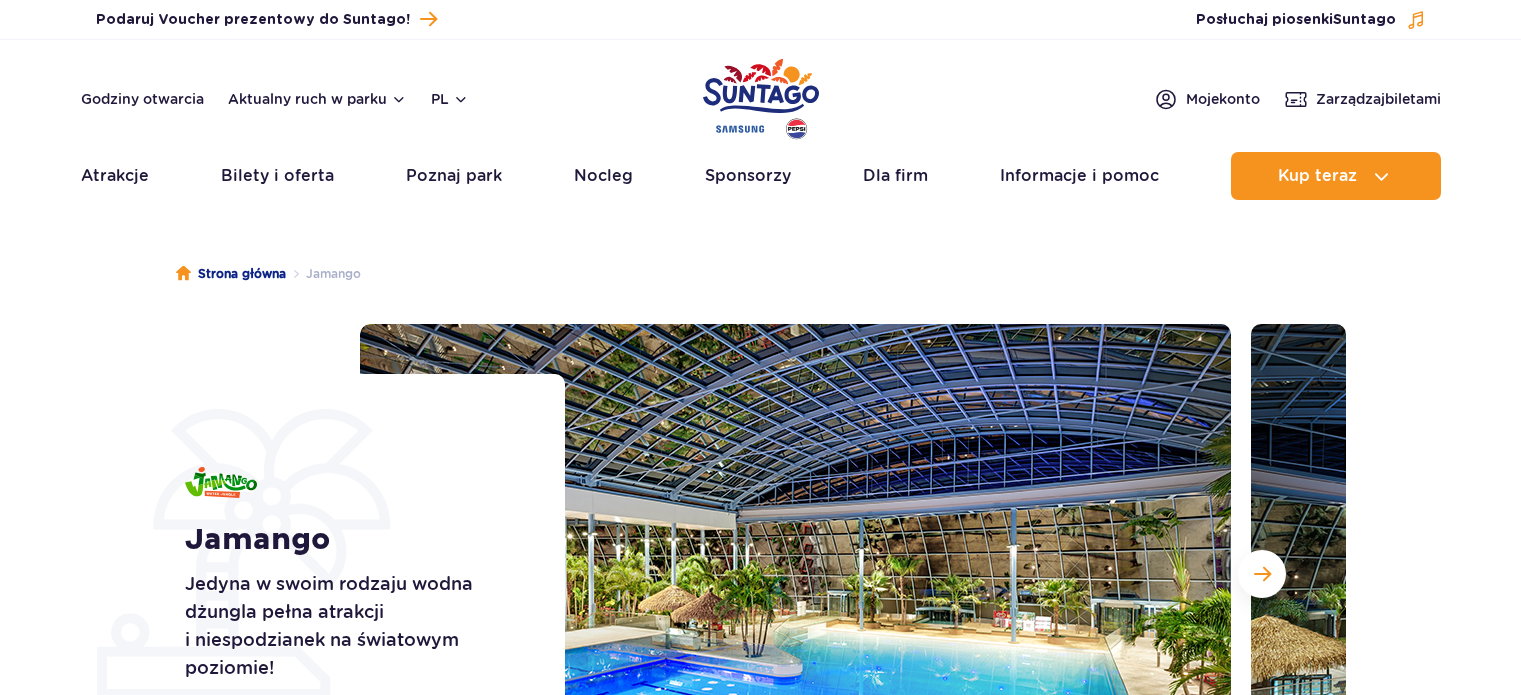 scroll, scrollTop: 1, scrollLeft: 0, axis: vertical 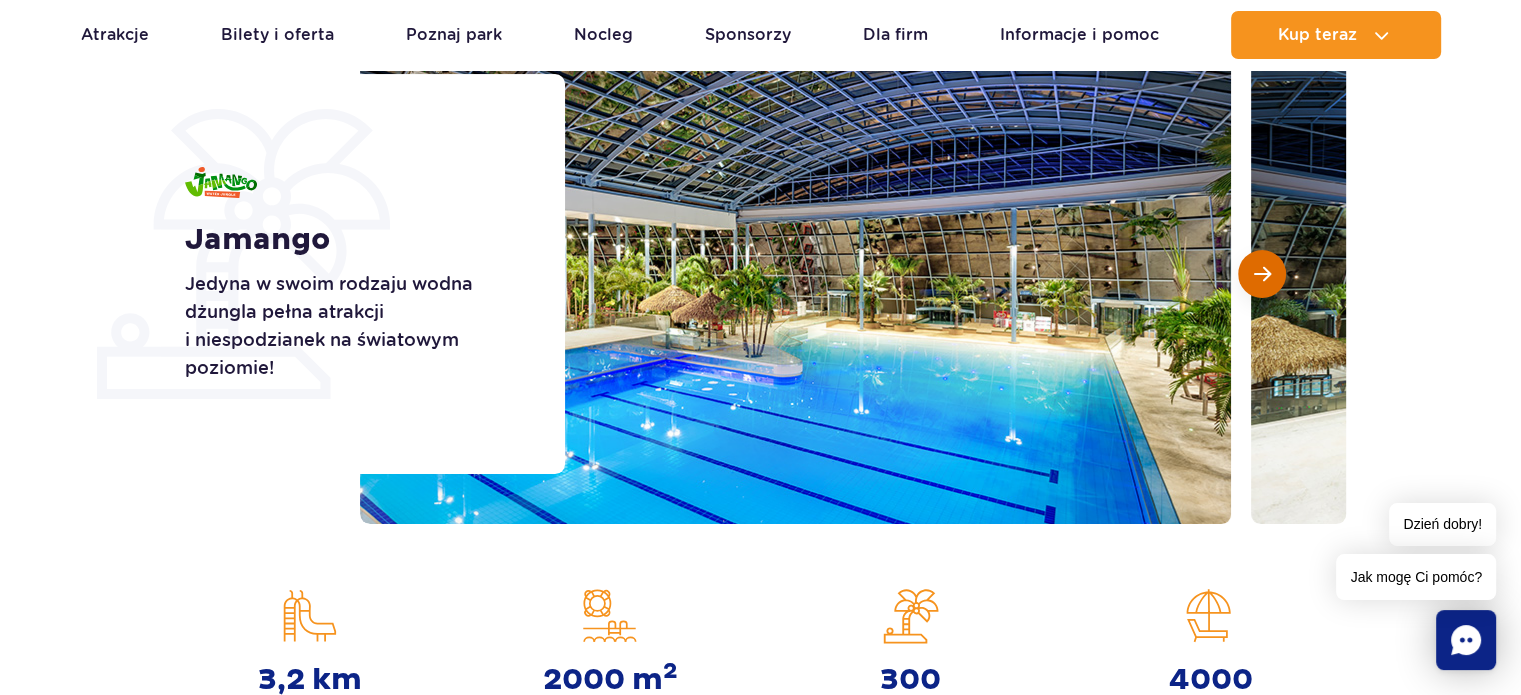 click at bounding box center (1262, 274) 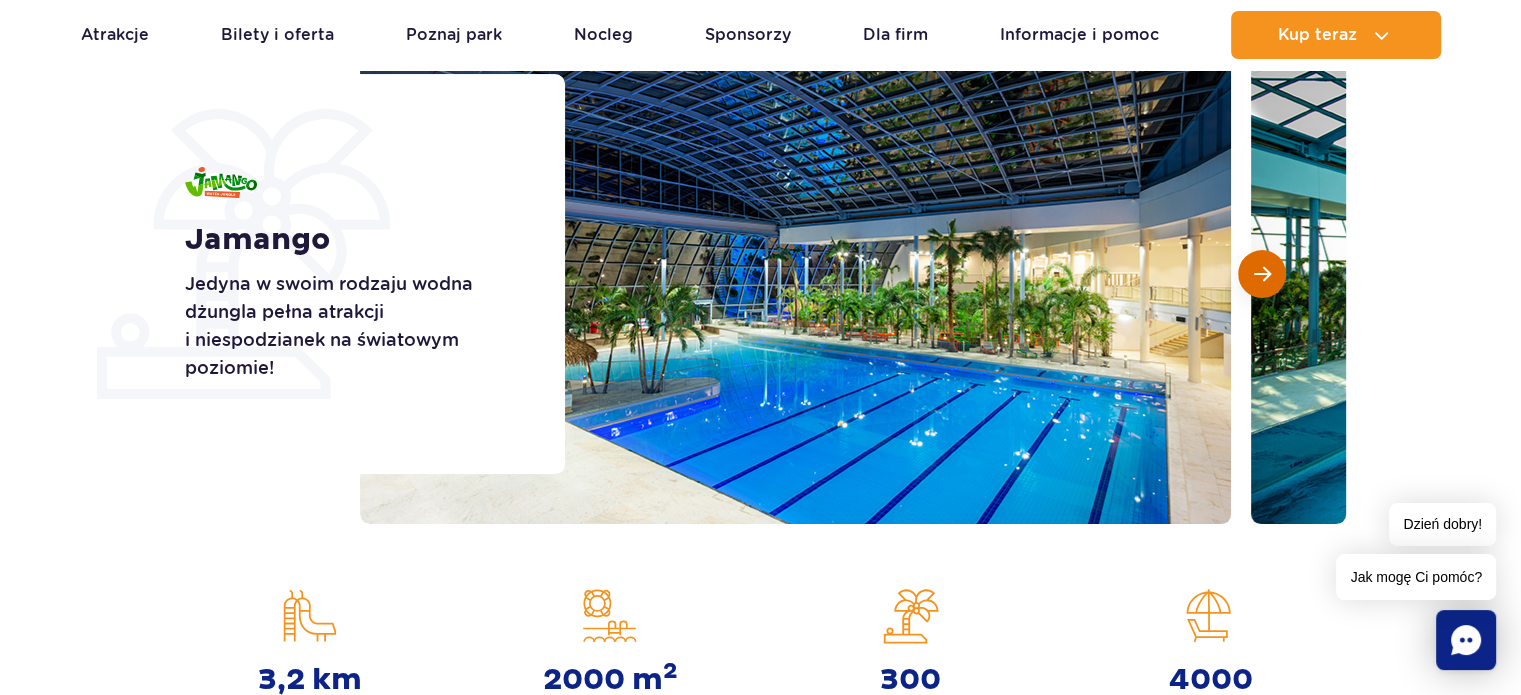 click at bounding box center [1262, 274] 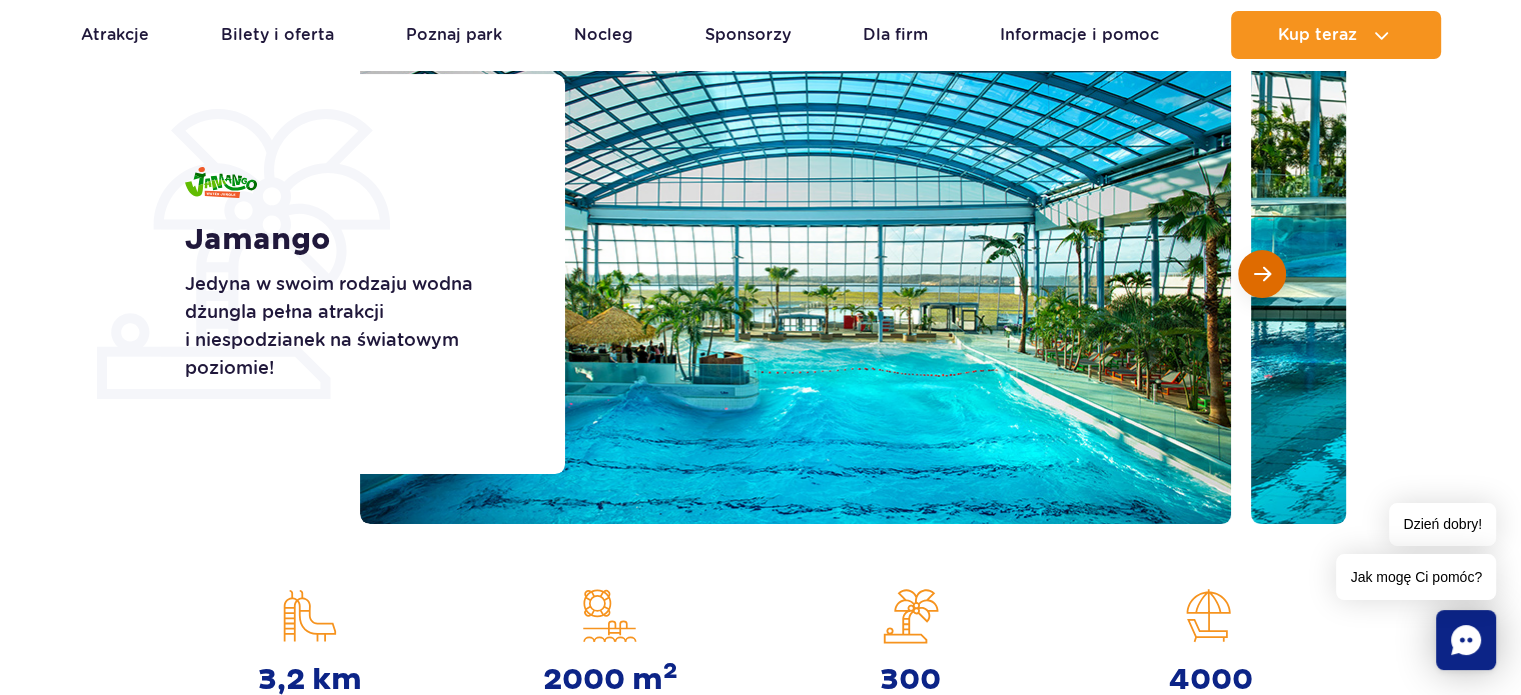 click at bounding box center (1262, 274) 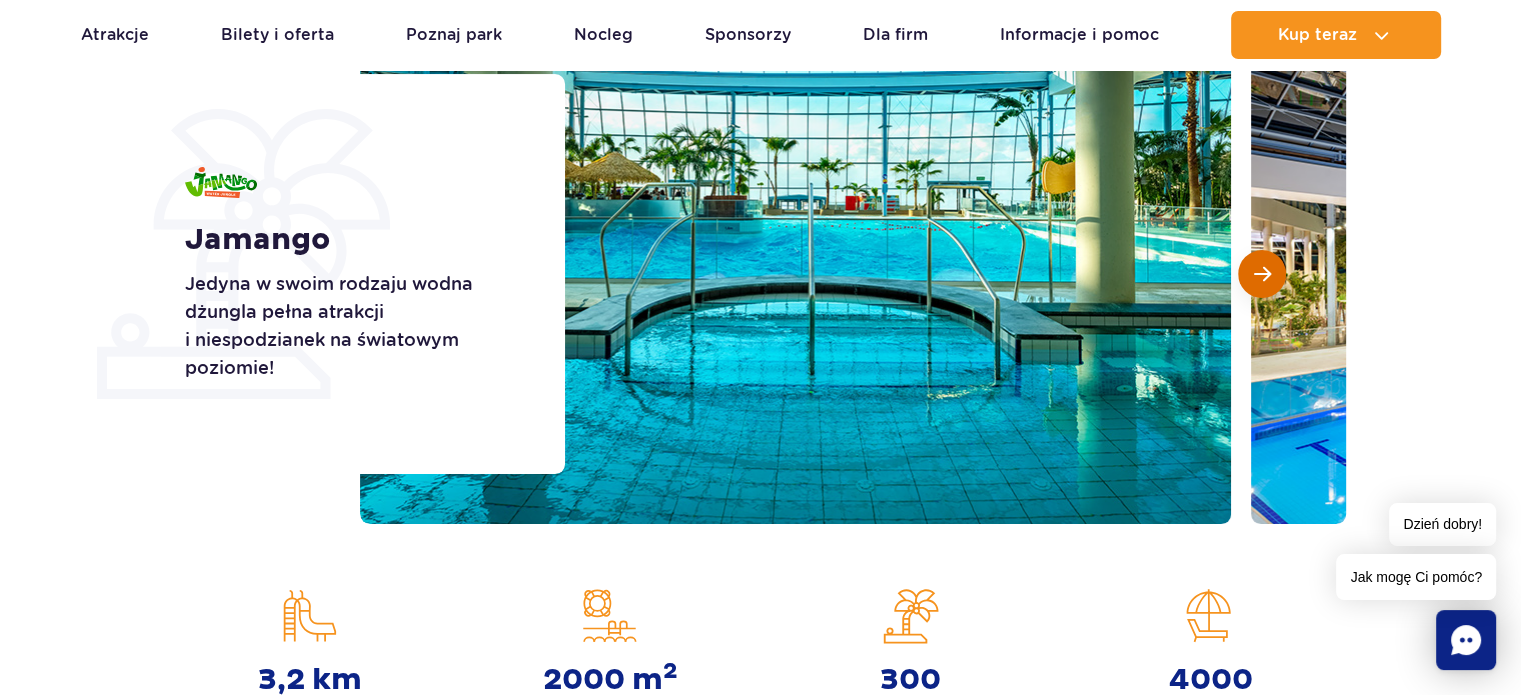 click at bounding box center (1262, 274) 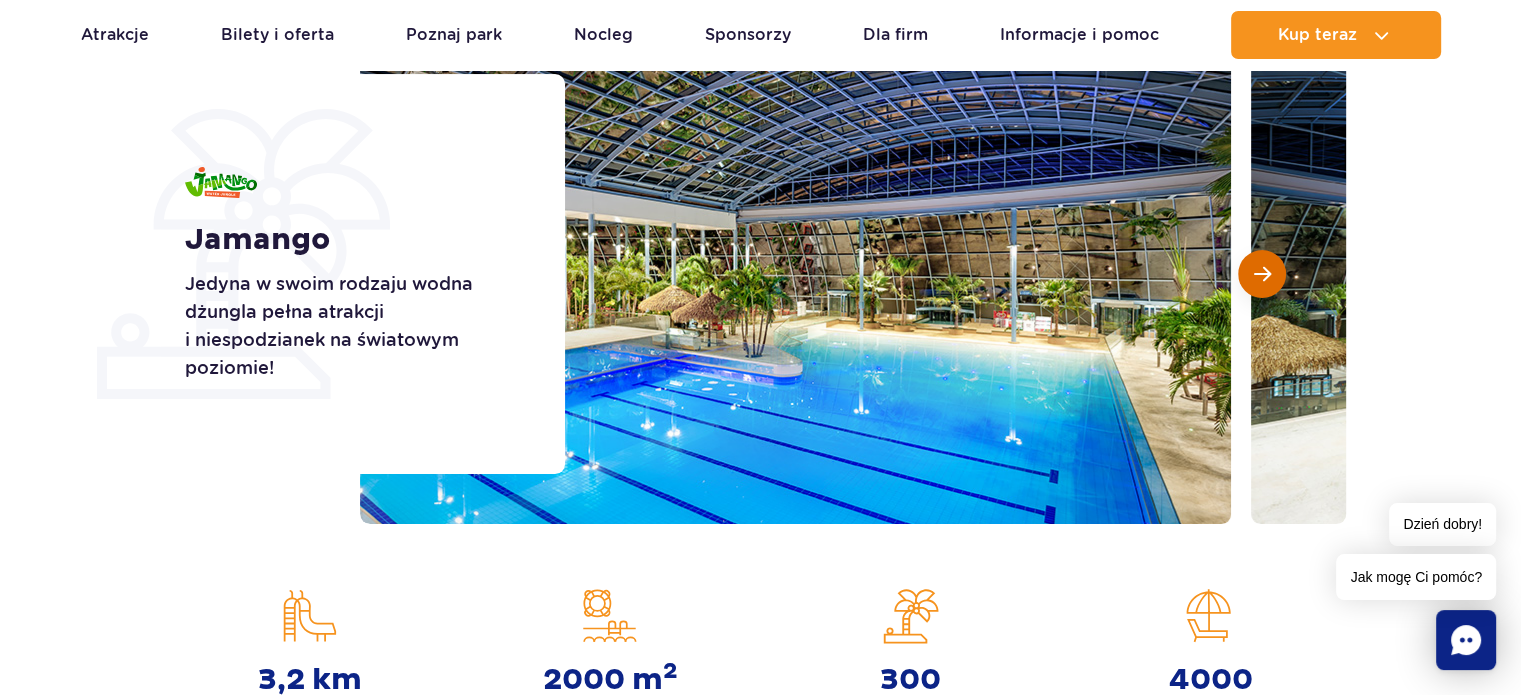 click at bounding box center [1262, 274] 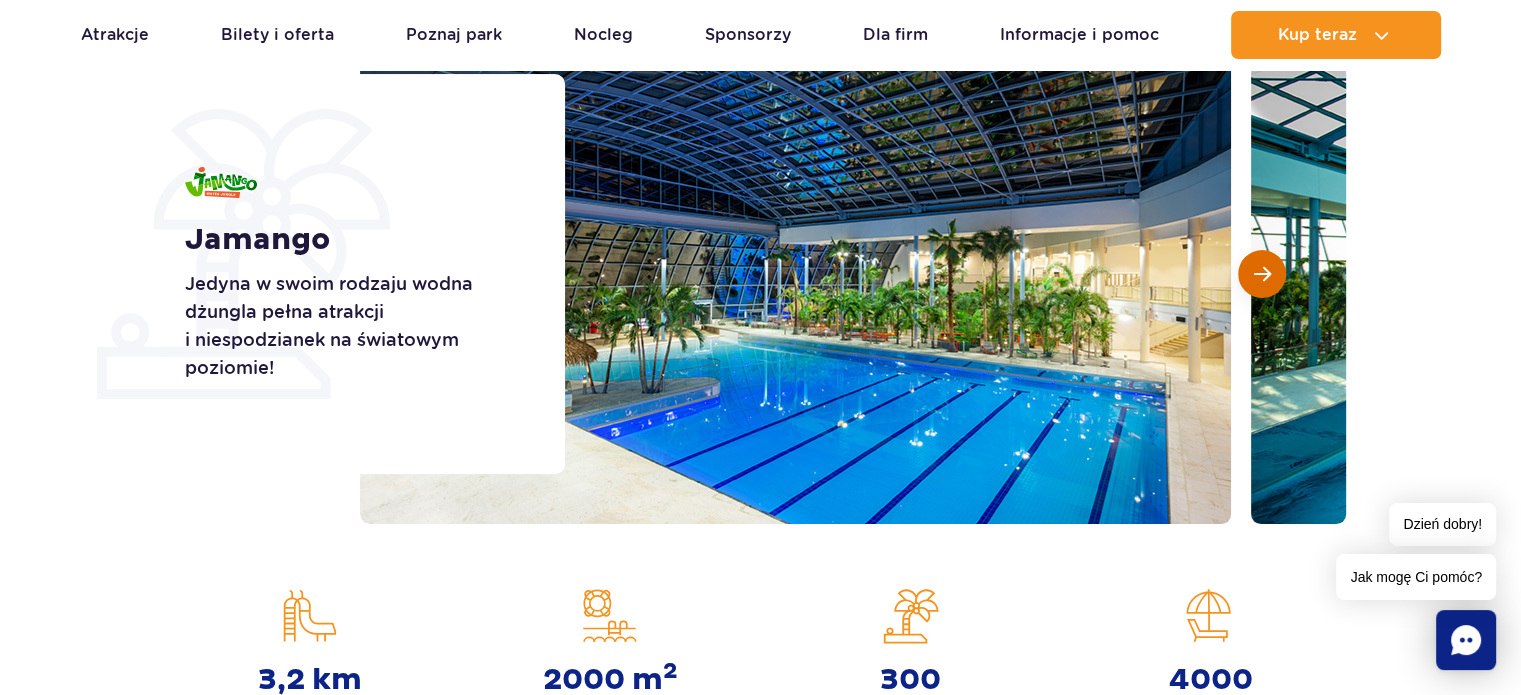click at bounding box center (1262, 274) 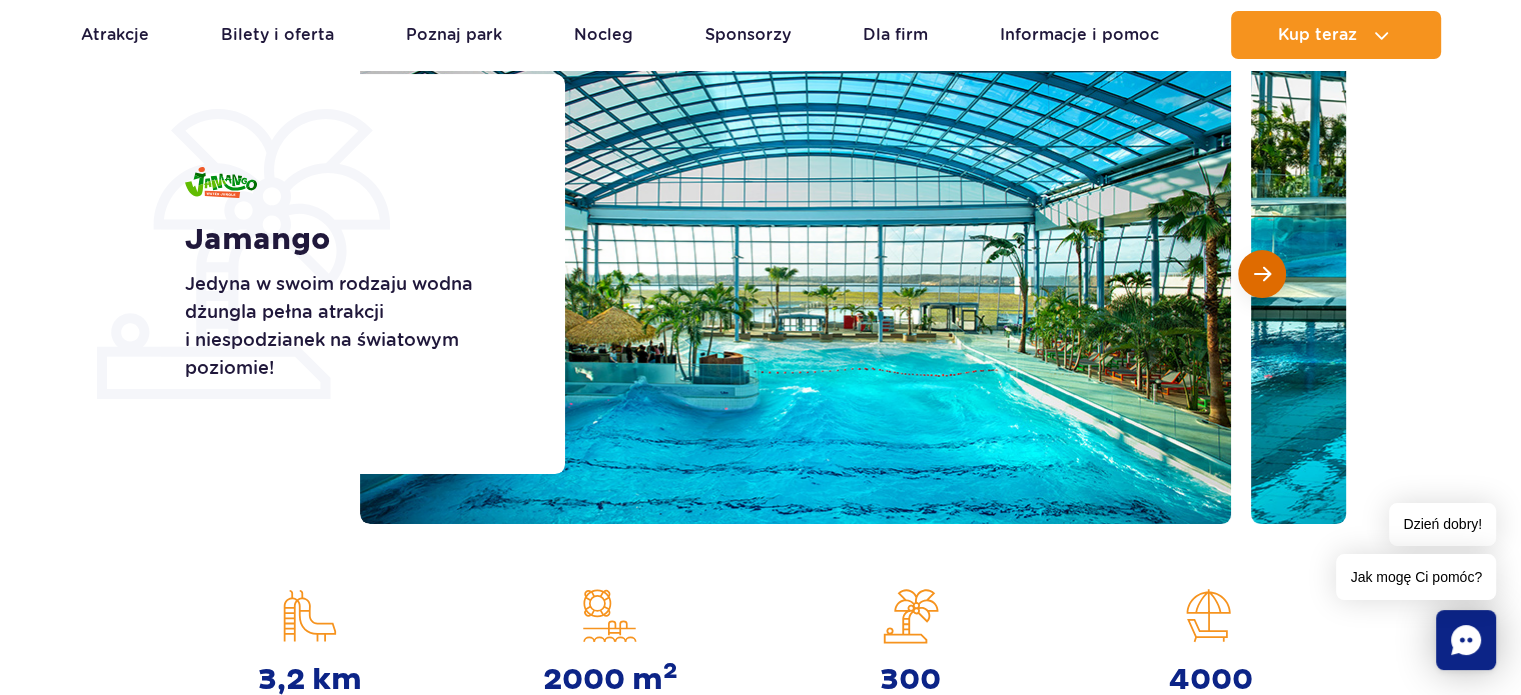 click at bounding box center [1262, 274] 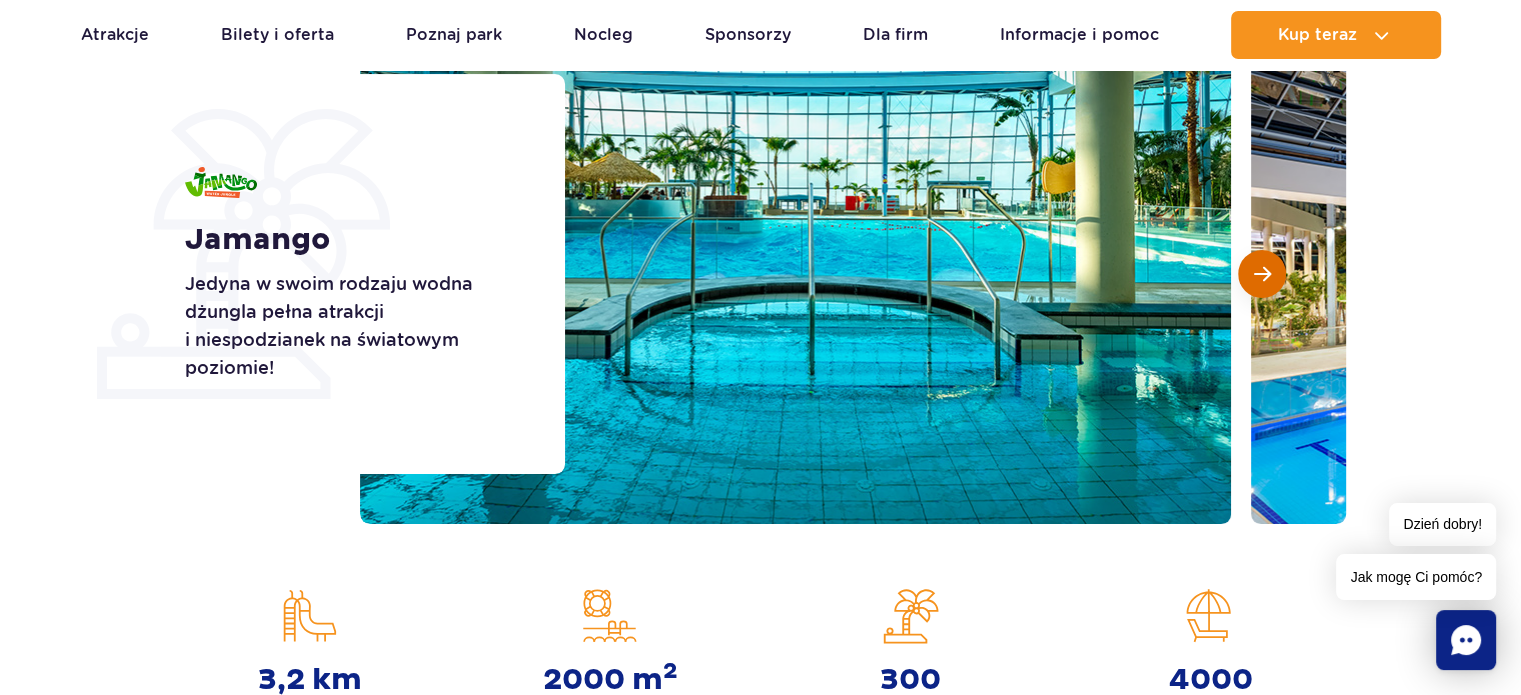 click at bounding box center [1262, 274] 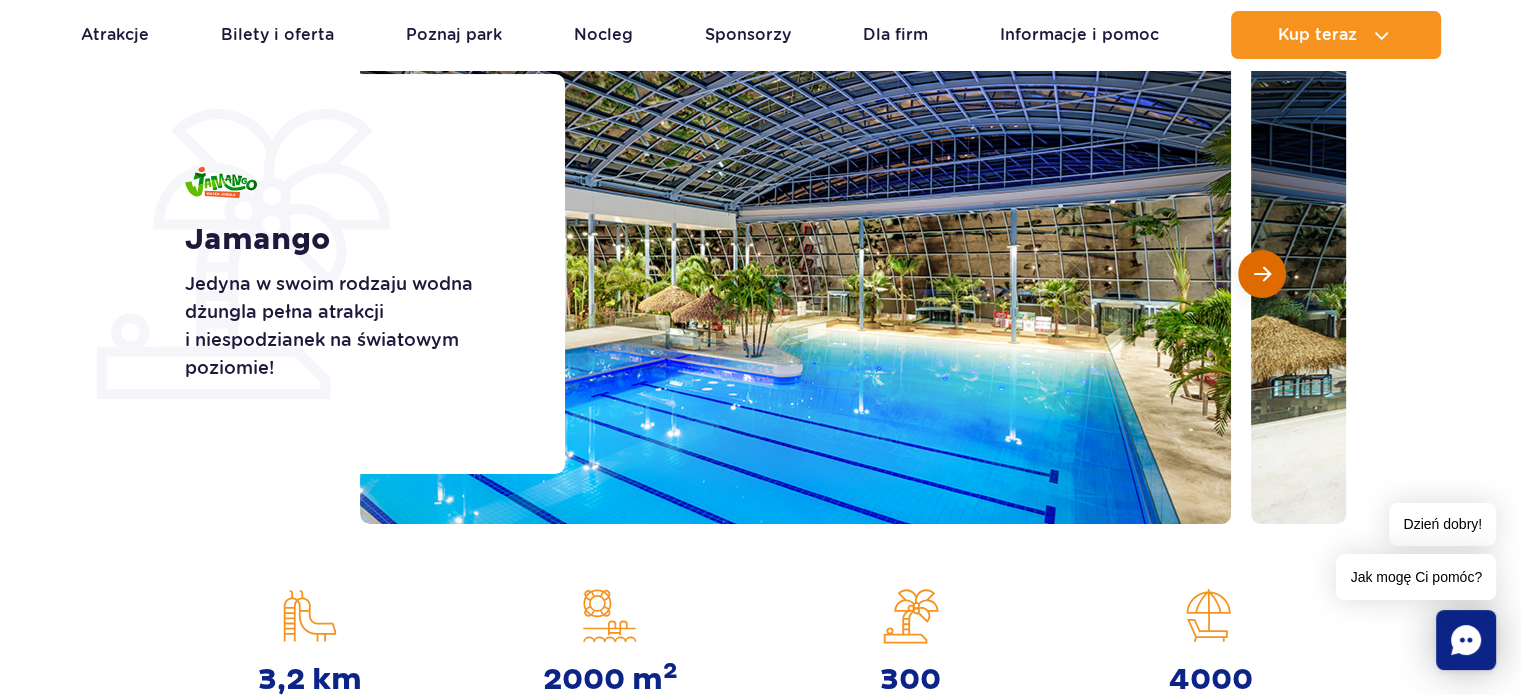click at bounding box center (1262, 274) 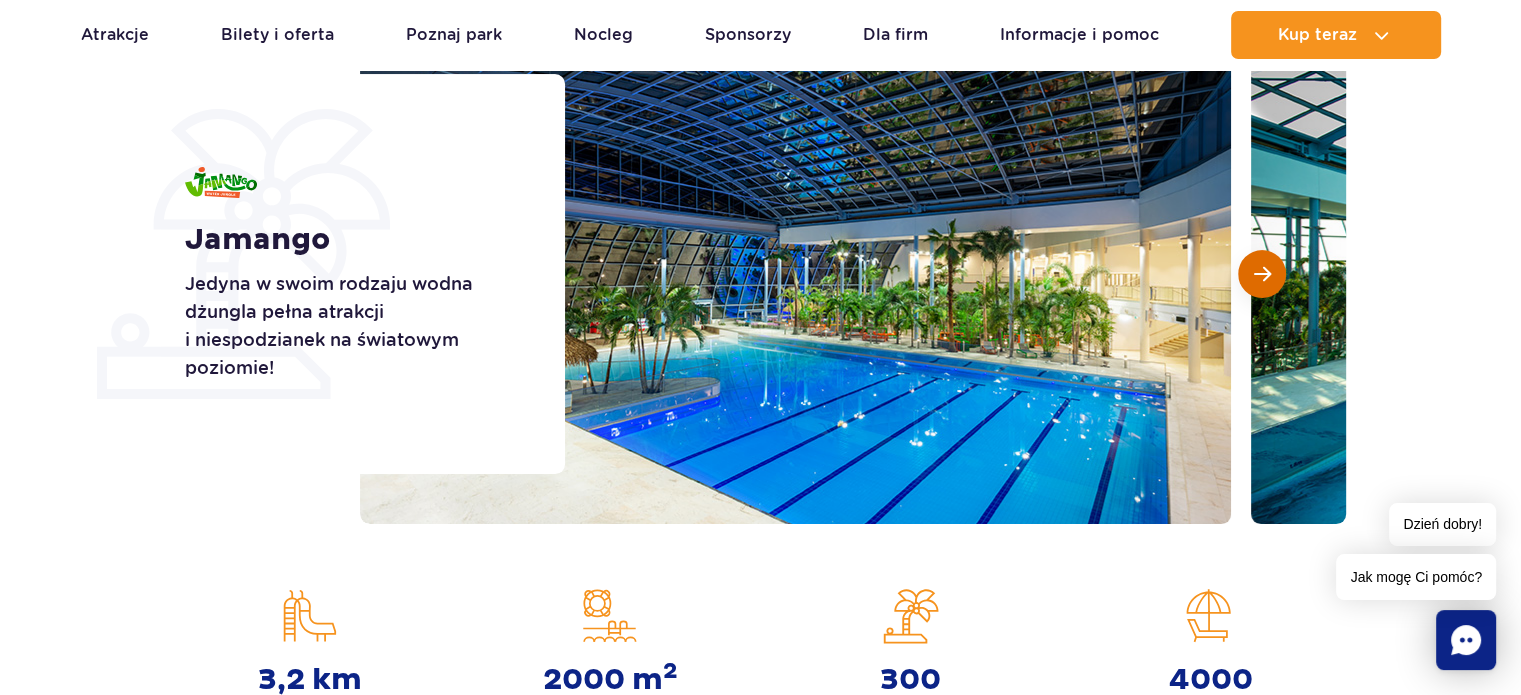click at bounding box center [1262, 274] 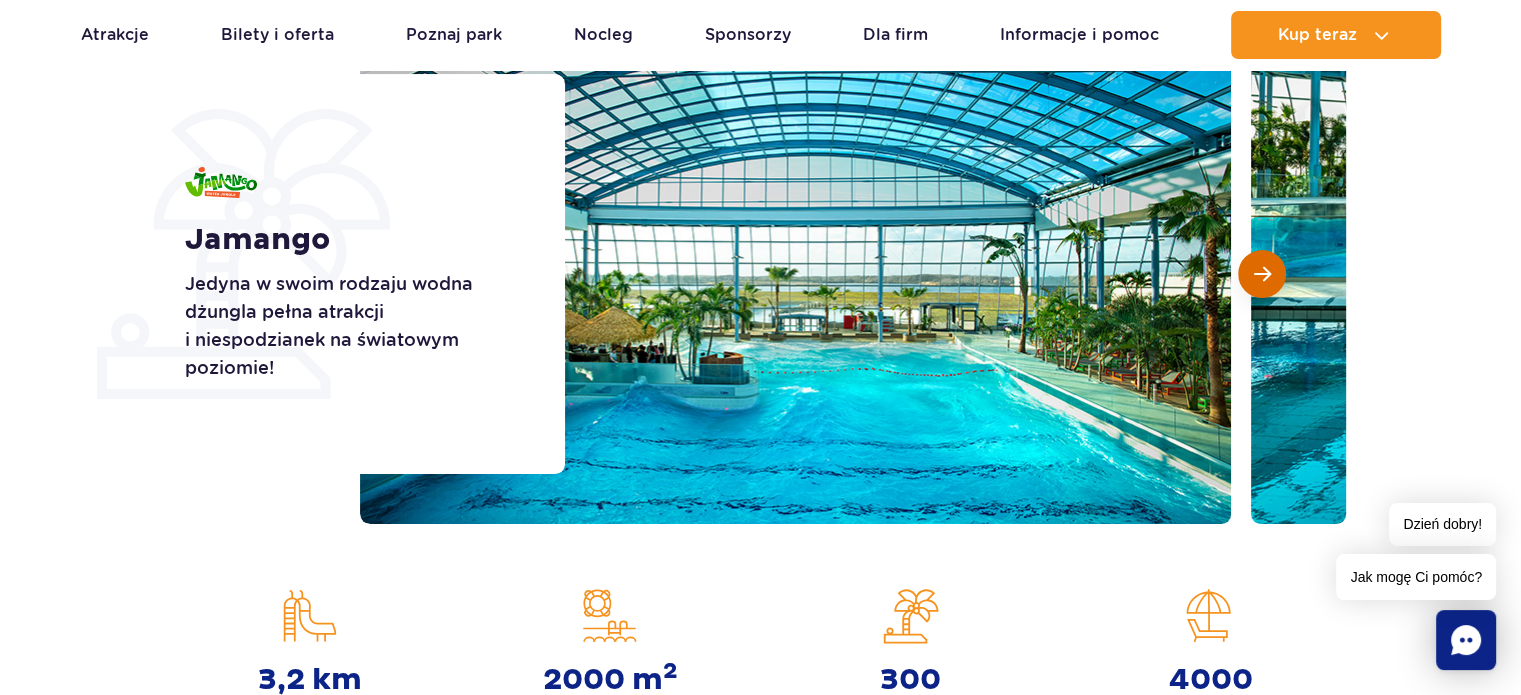 click at bounding box center [1262, 274] 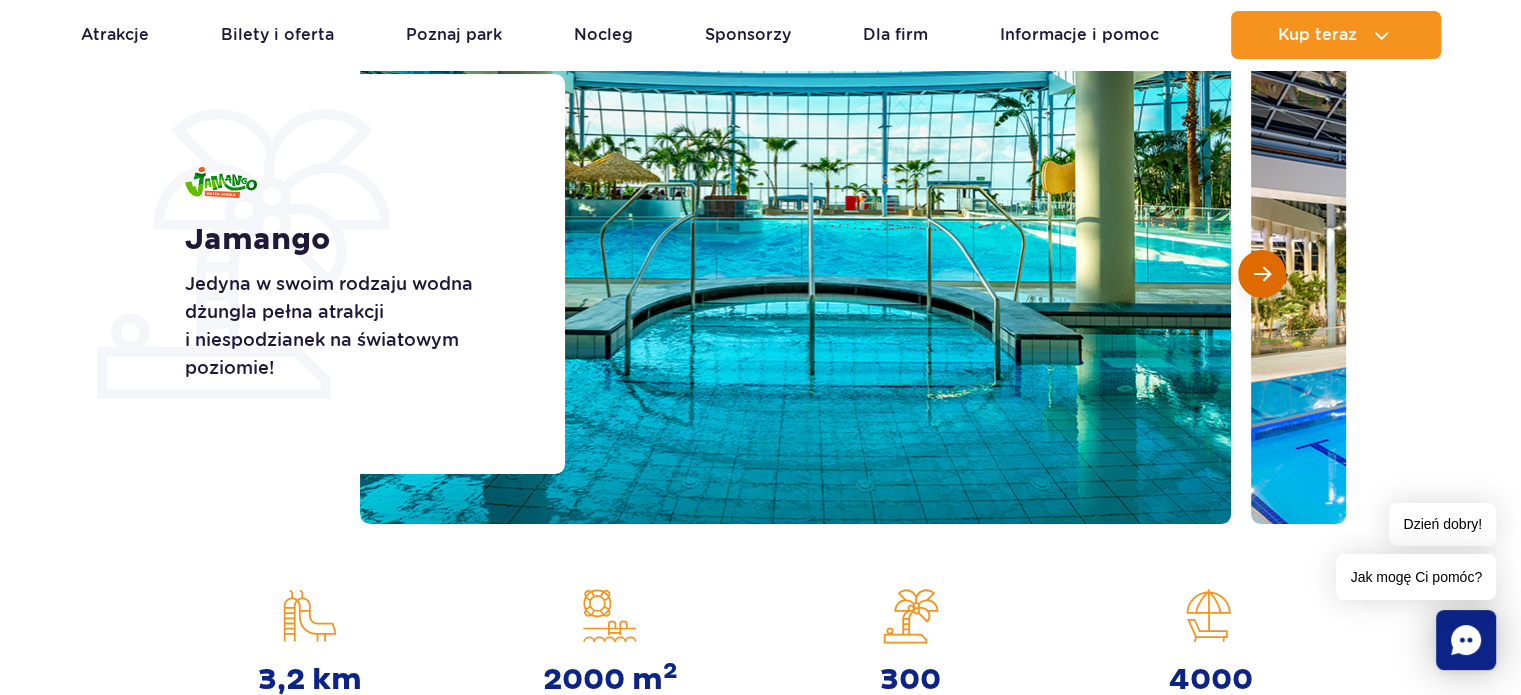 click at bounding box center (1262, 274) 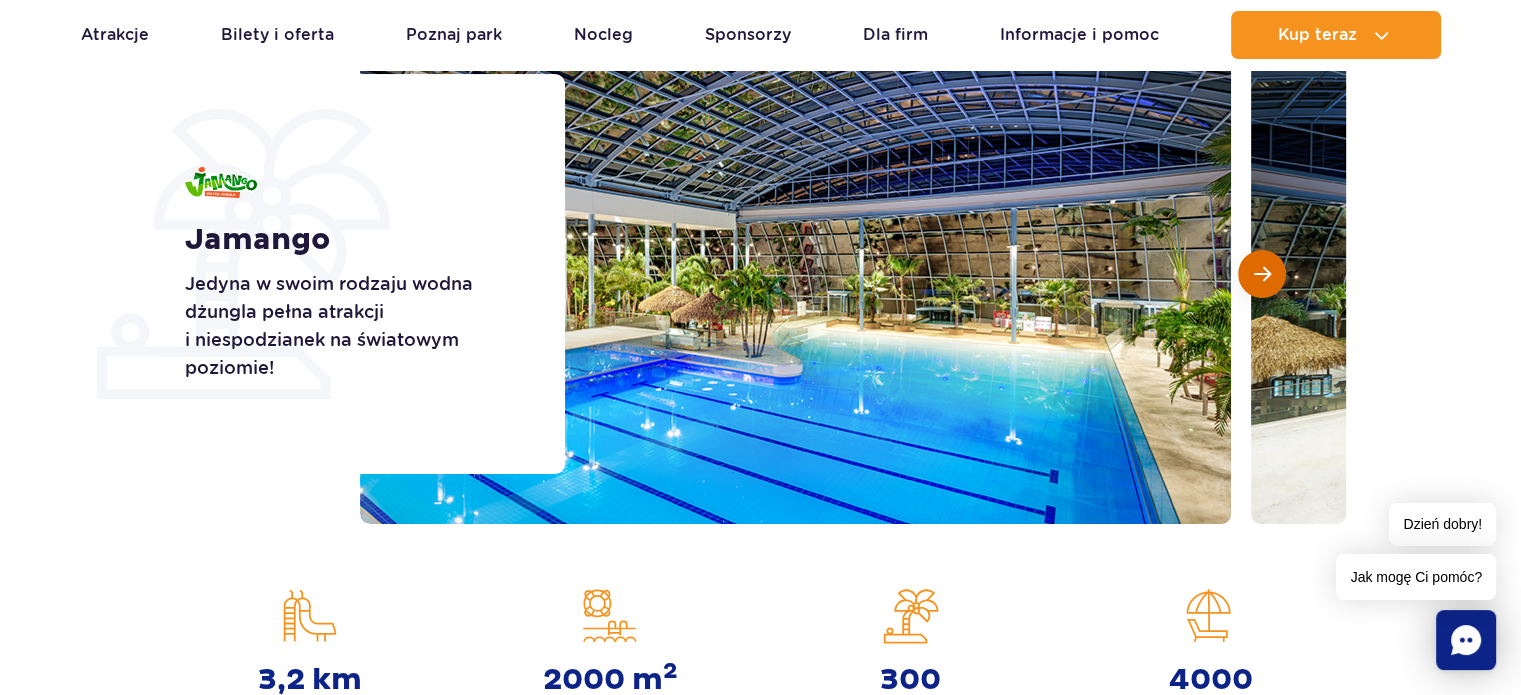 click at bounding box center [1262, 274] 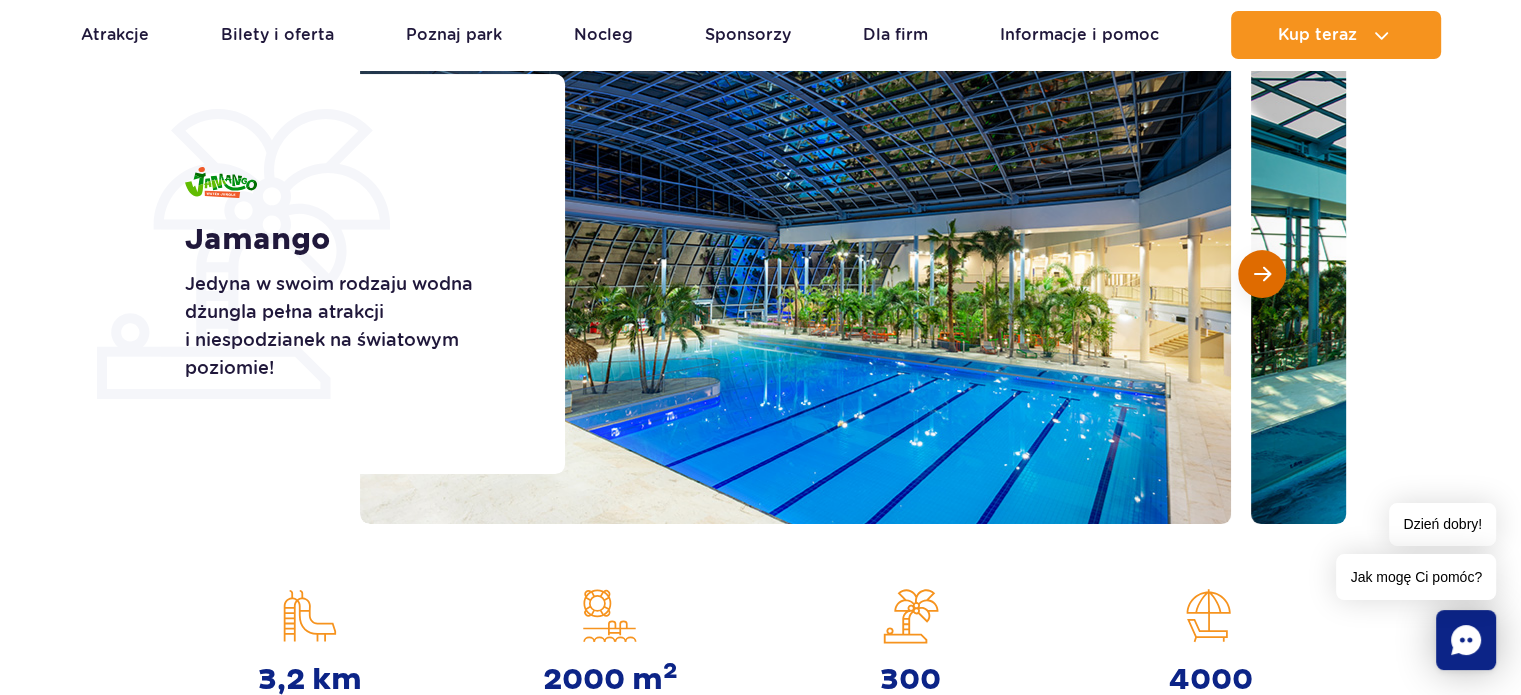 click at bounding box center (1262, 274) 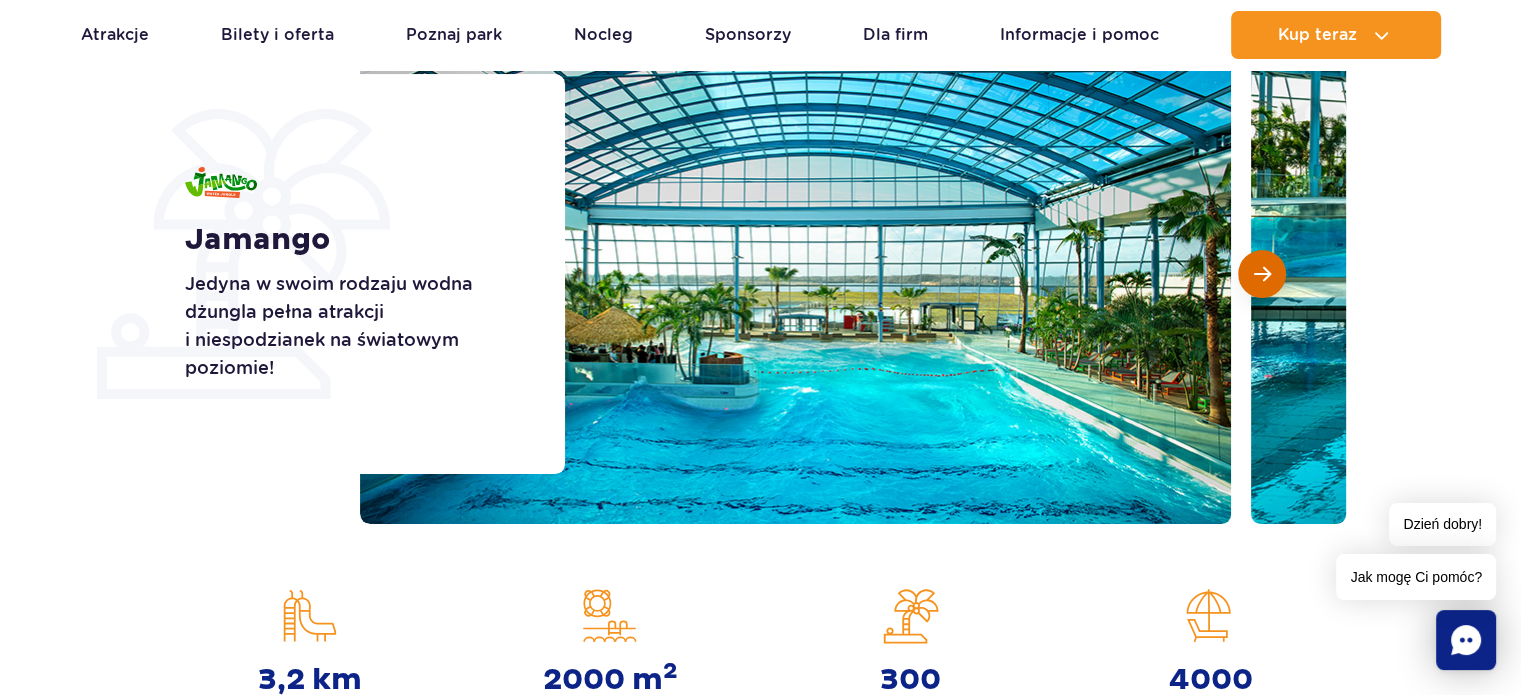 click at bounding box center (1262, 274) 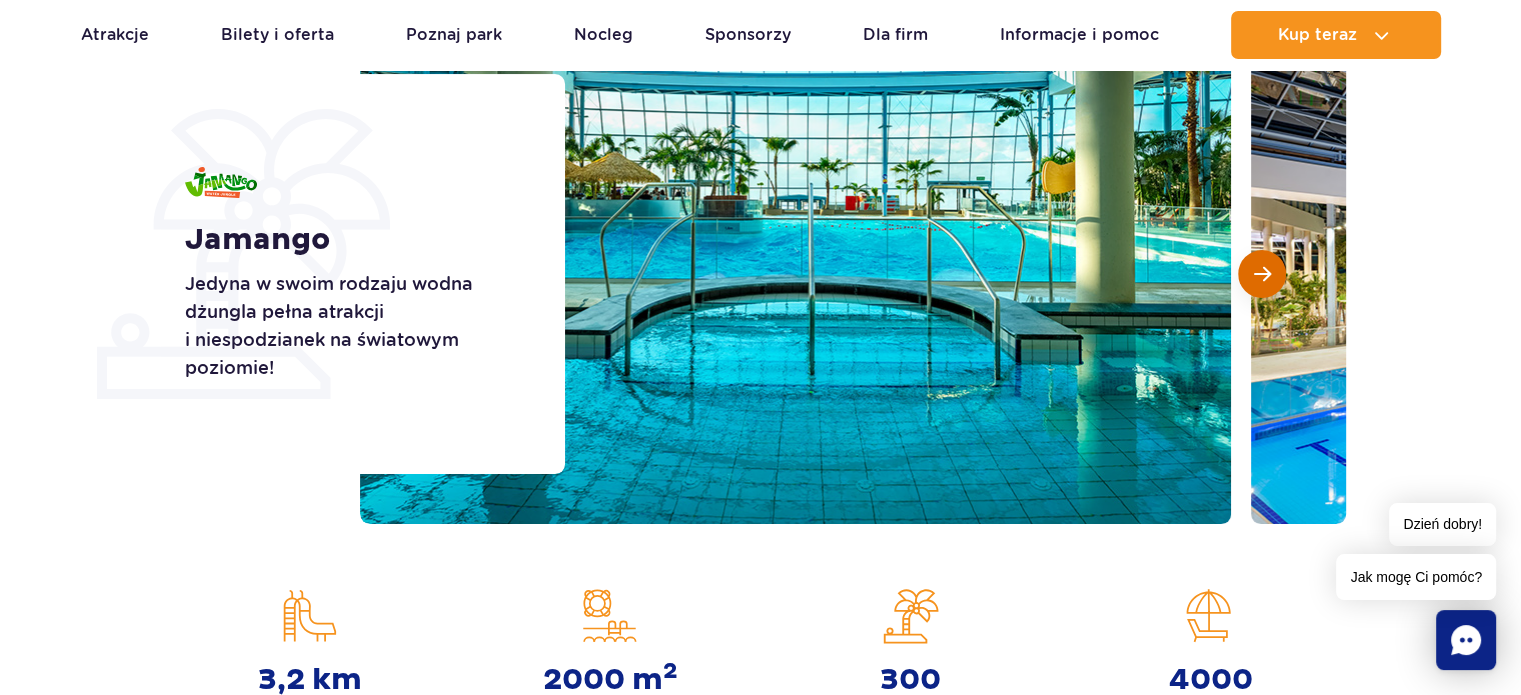 click at bounding box center (1262, 274) 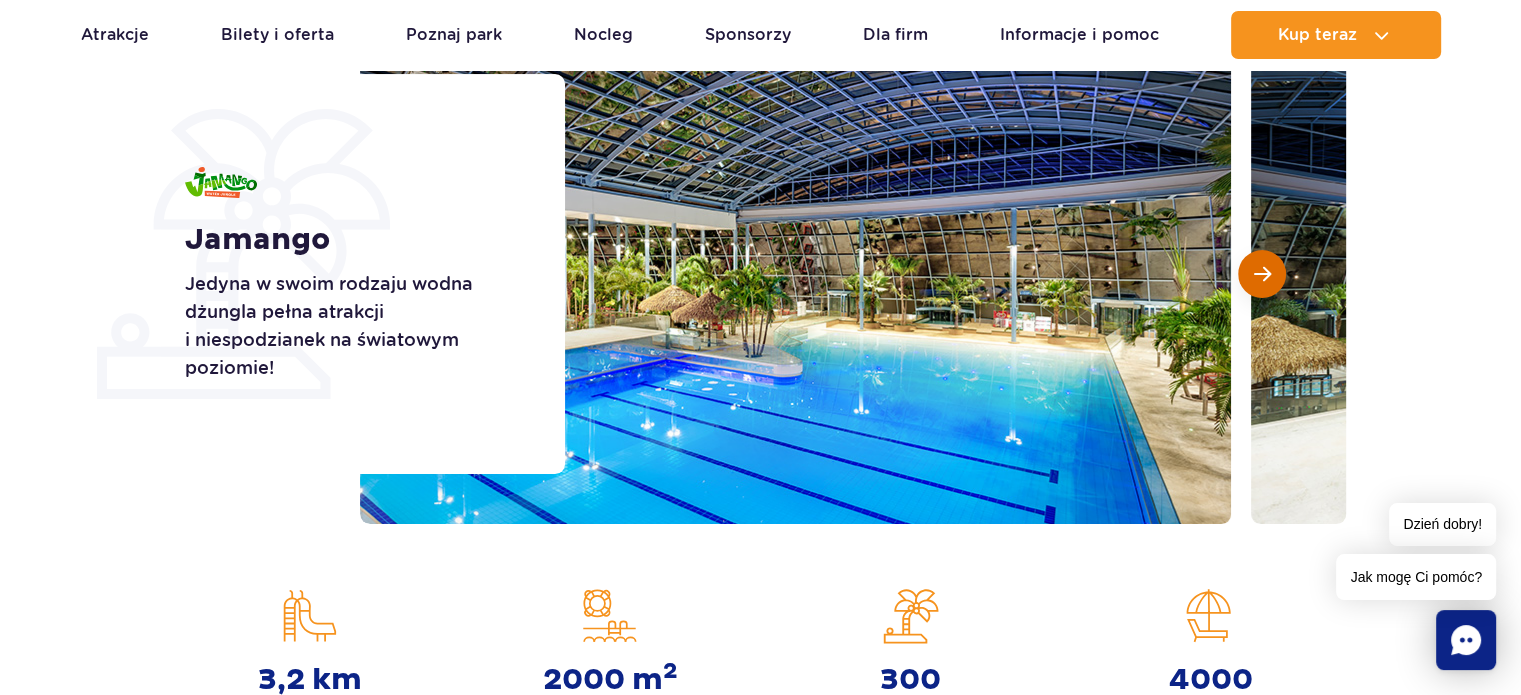 click at bounding box center (1262, 274) 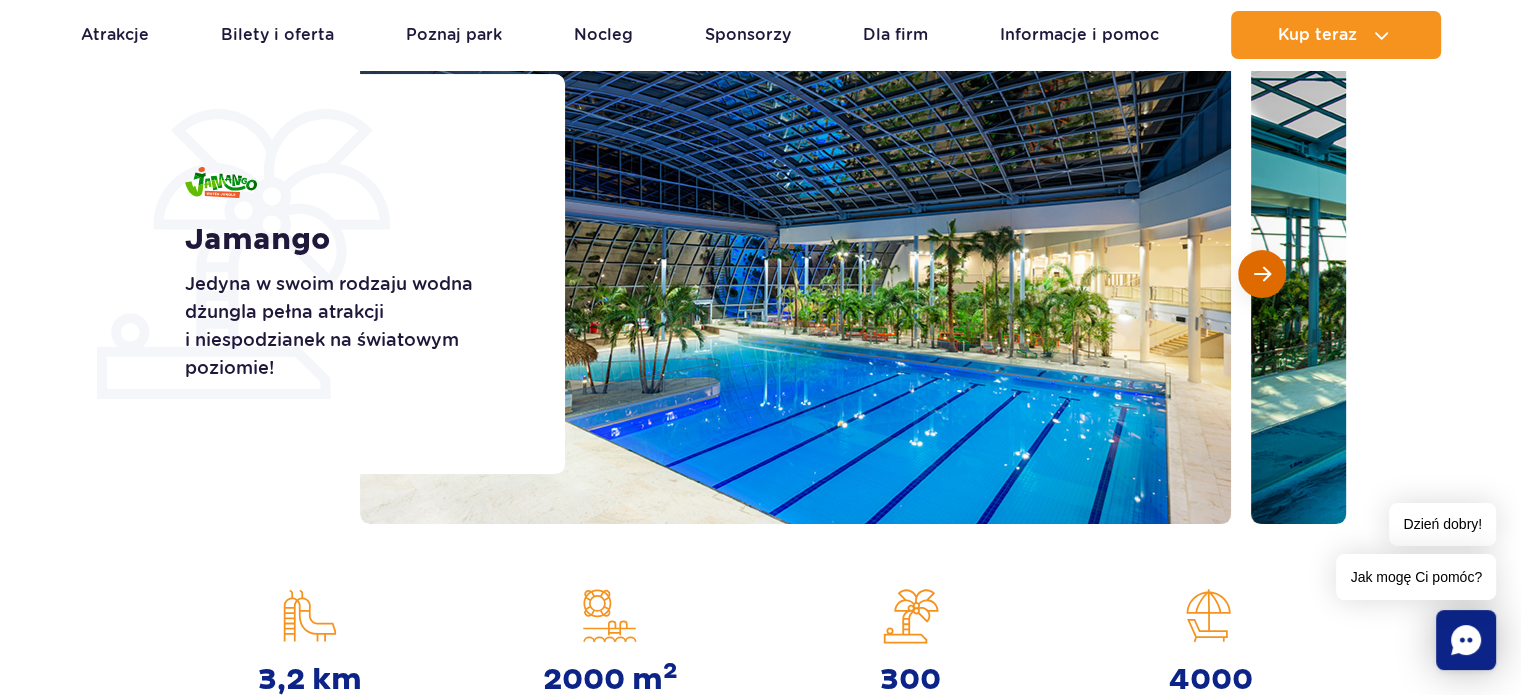click at bounding box center [1262, 274] 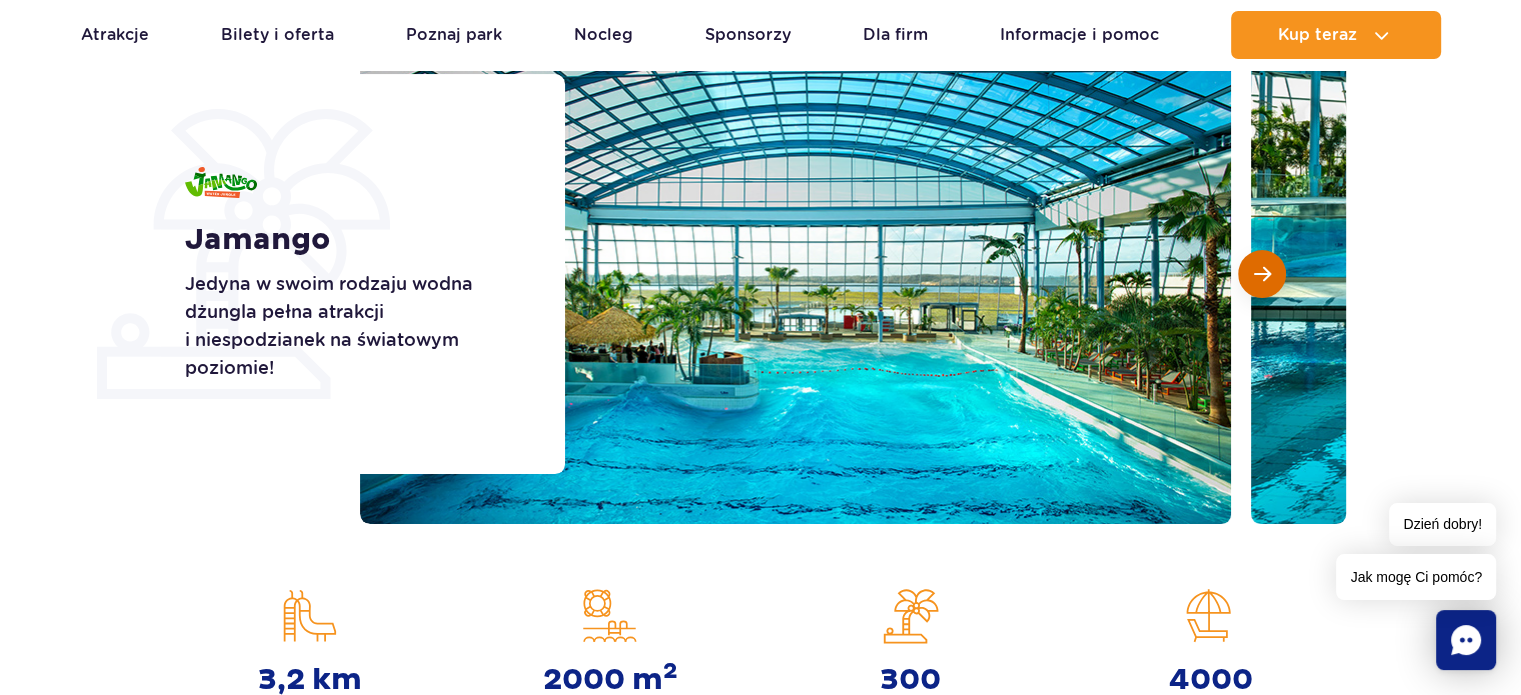 click at bounding box center (1262, 274) 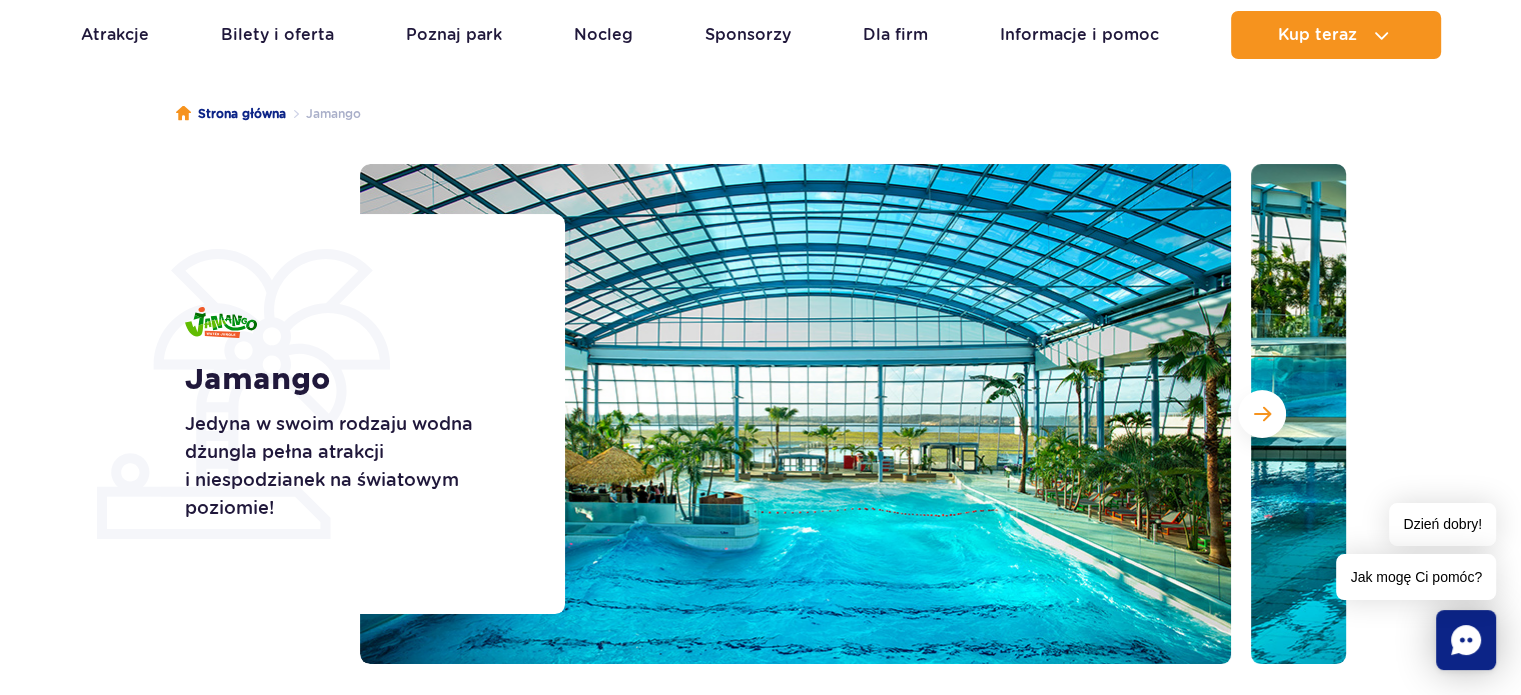 scroll, scrollTop: 0, scrollLeft: 0, axis: both 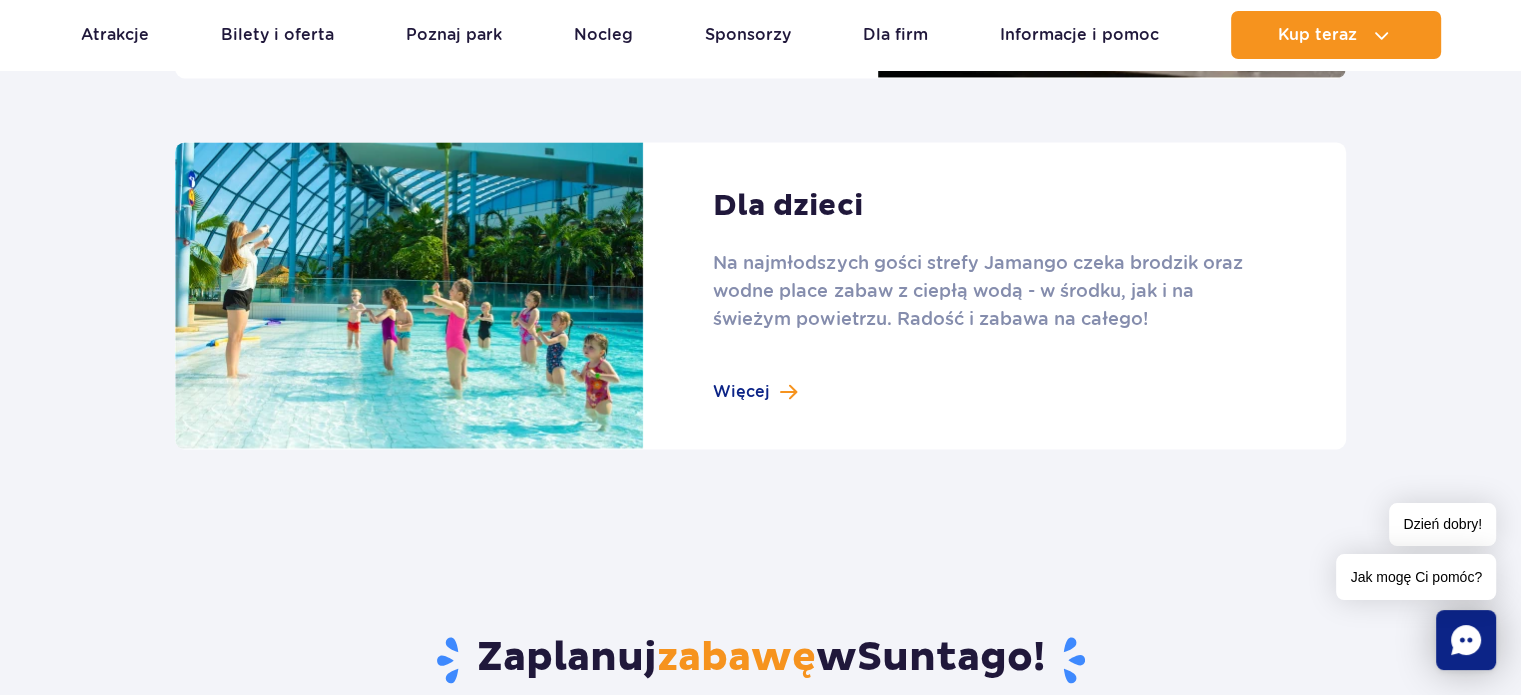 click at bounding box center (760, 296) 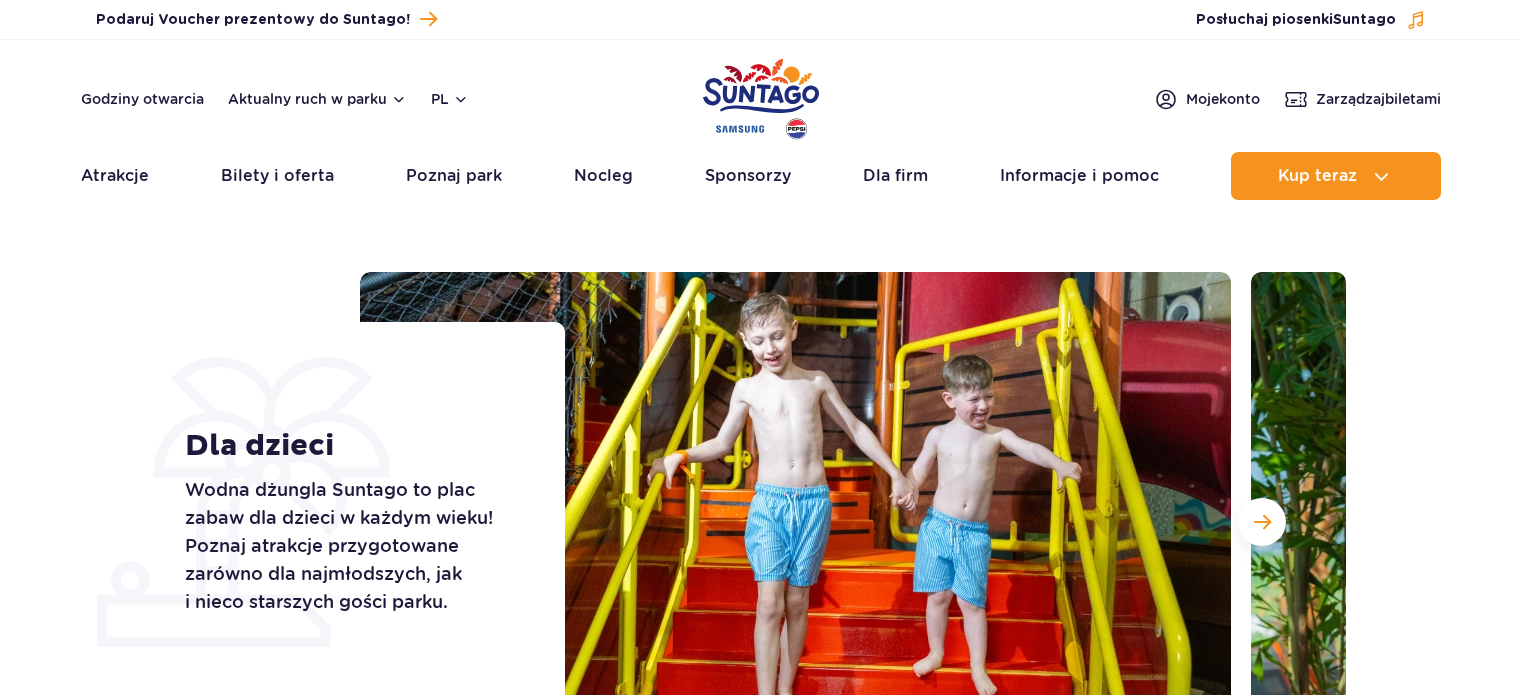 scroll, scrollTop: 0, scrollLeft: 0, axis: both 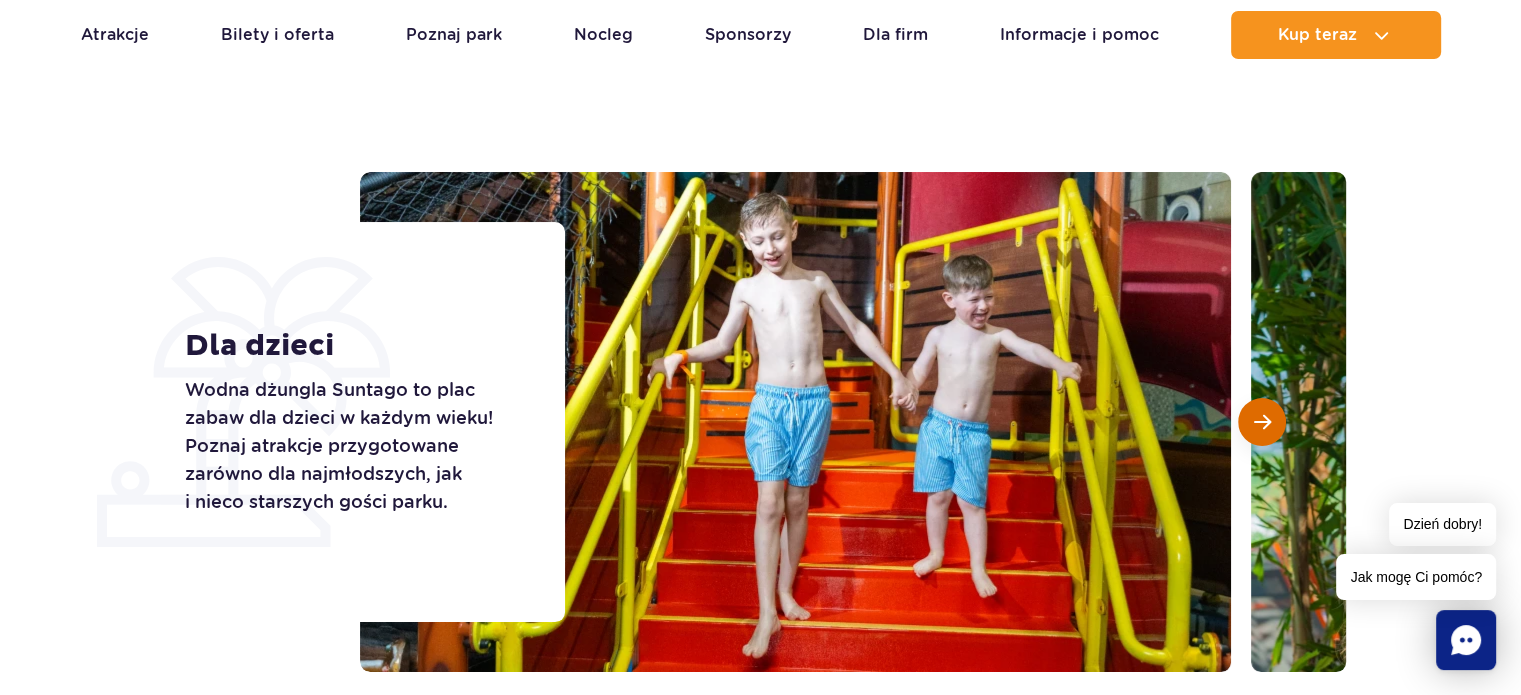 click at bounding box center [1262, 422] 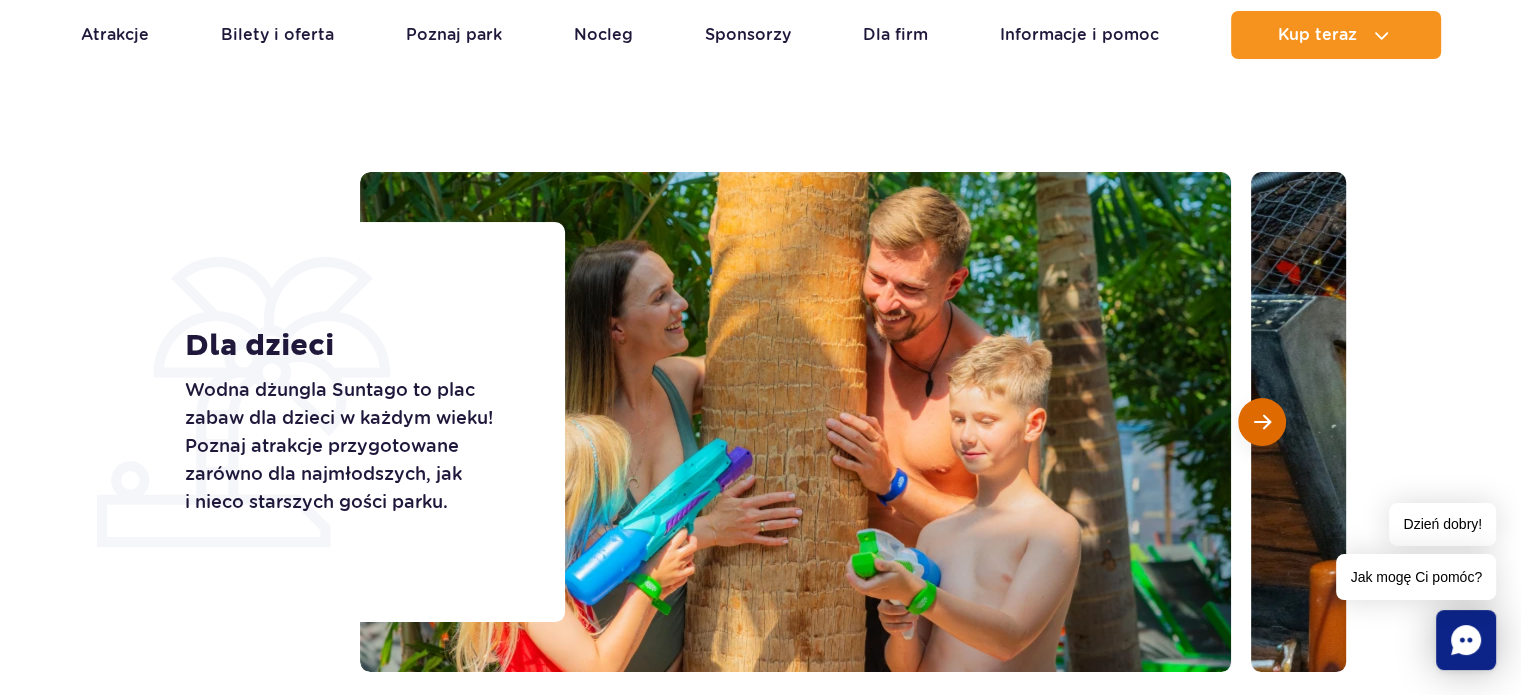 click at bounding box center (1262, 422) 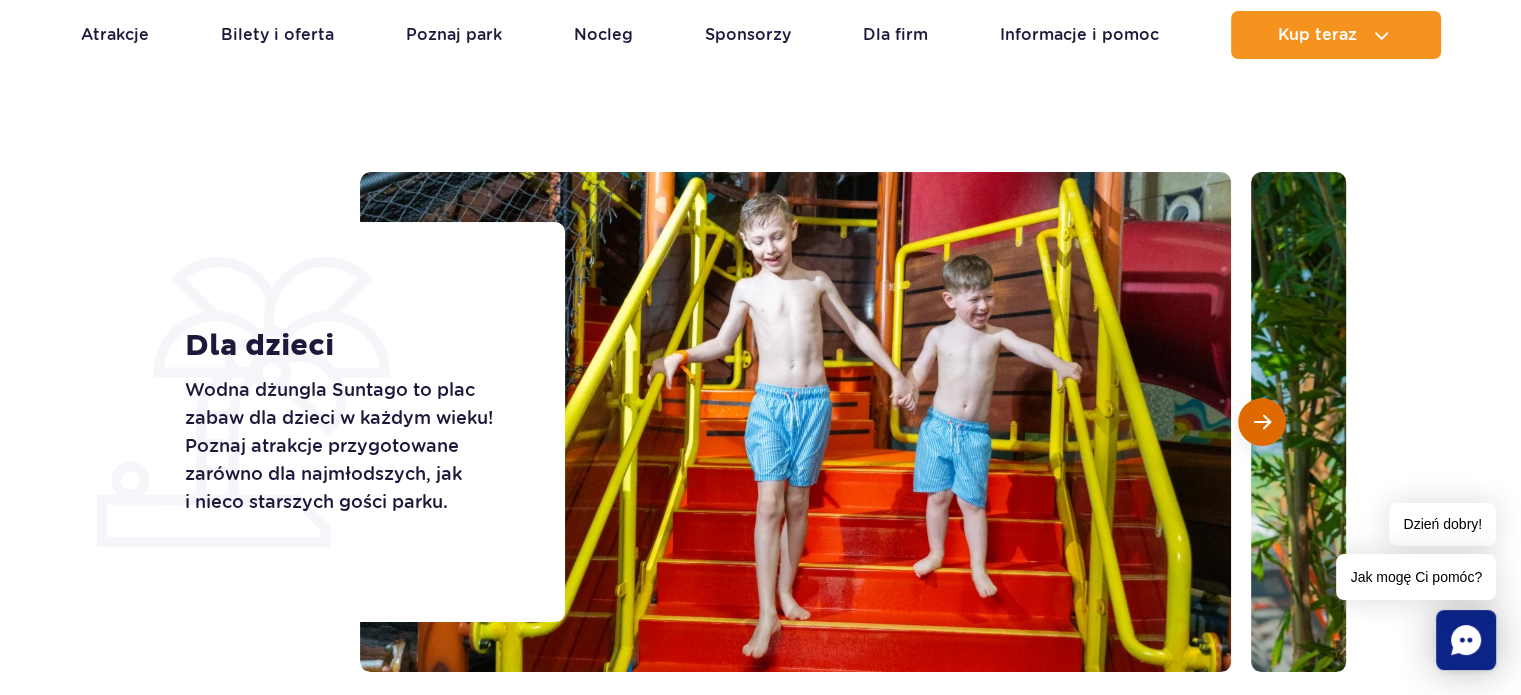 click at bounding box center [1262, 422] 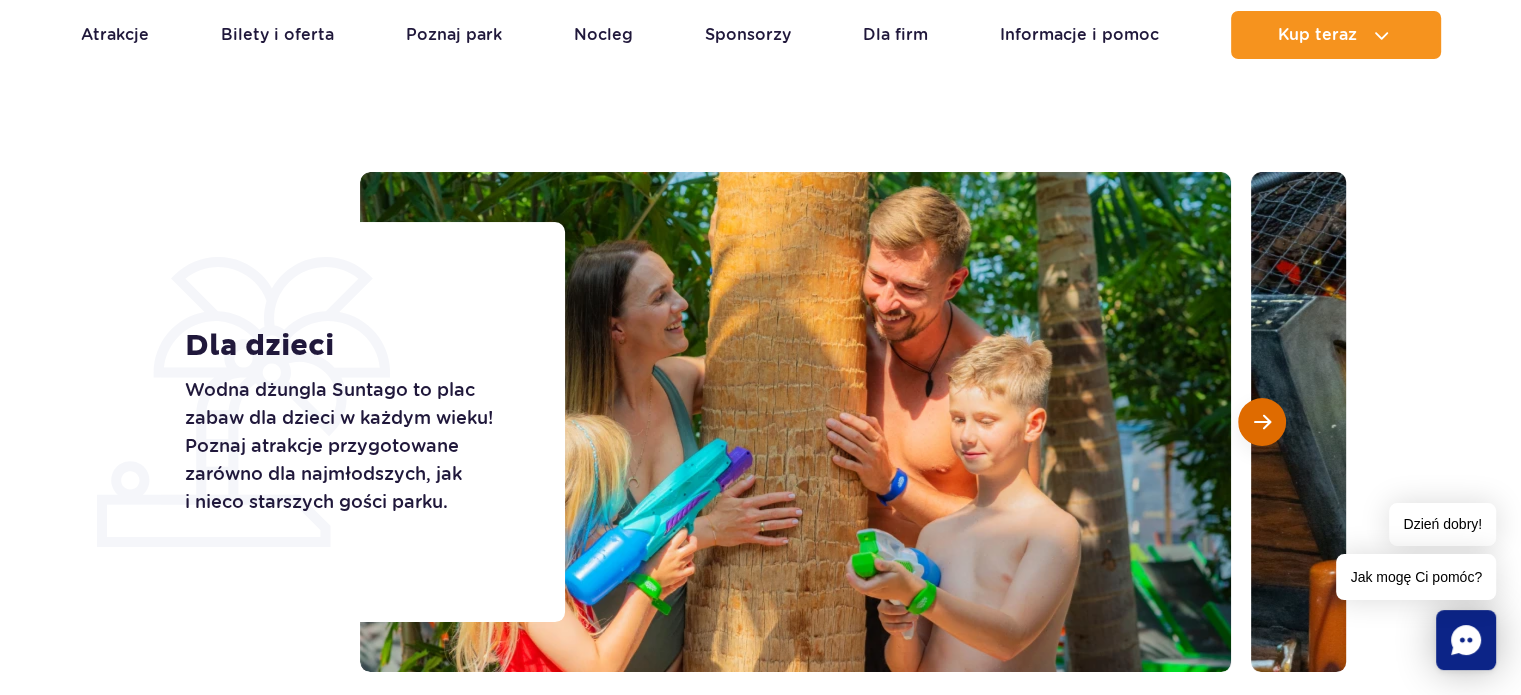click at bounding box center [1262, 422] 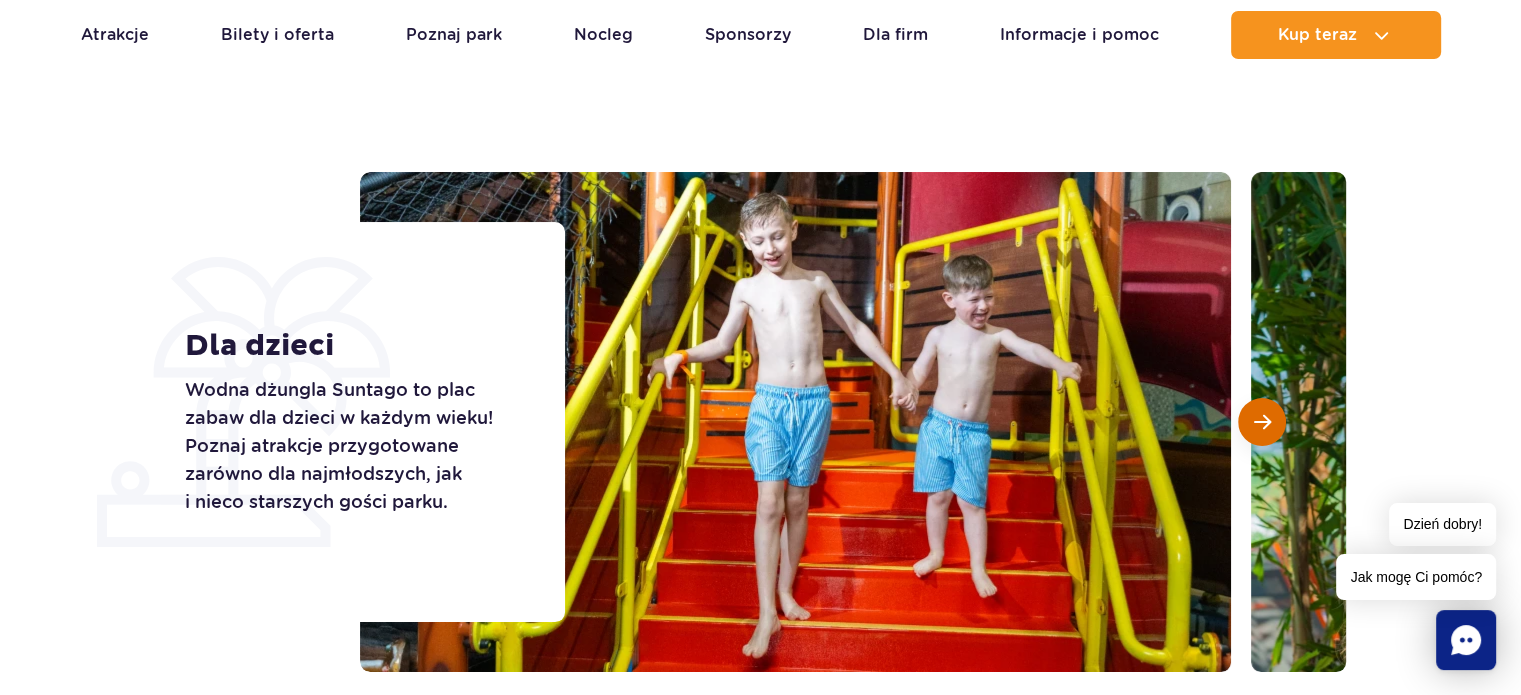 click at bounding box center (1262, 422) 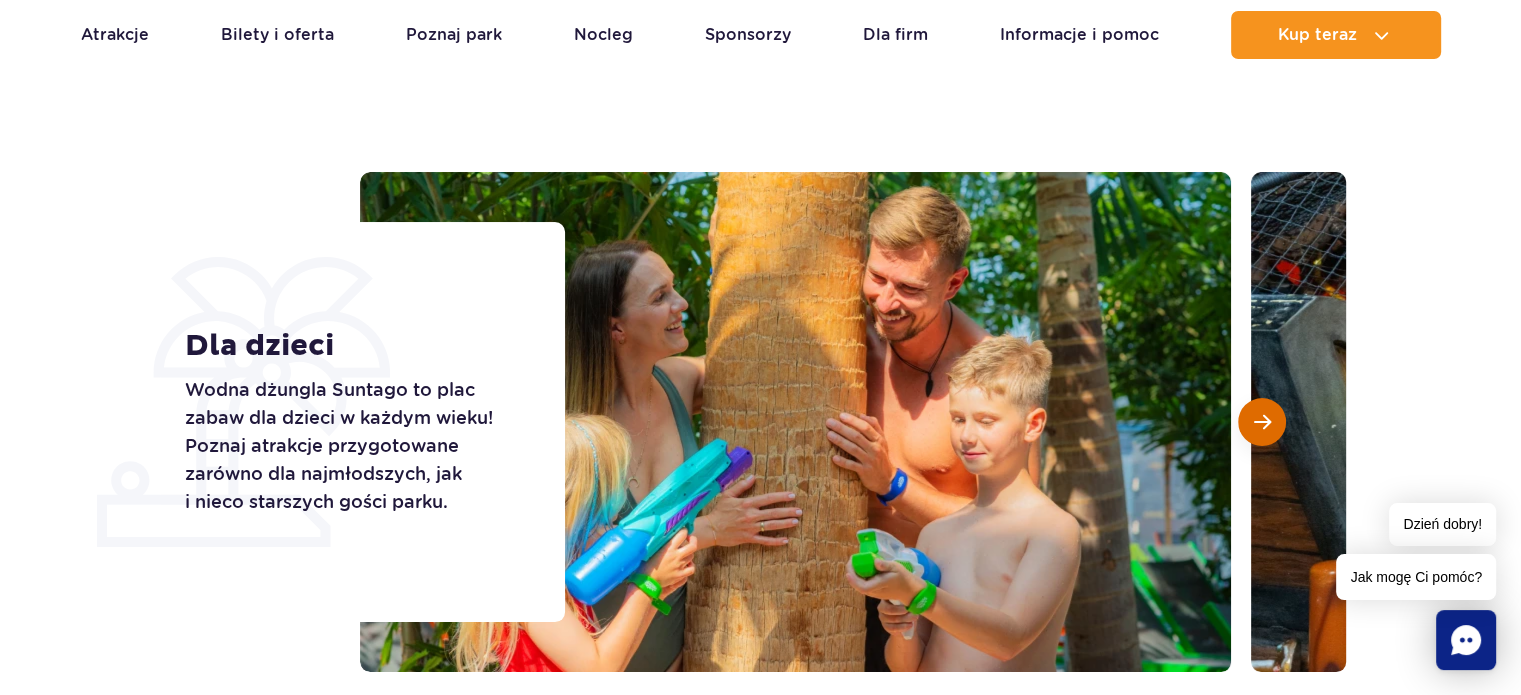 click at bounding box center [1262, 422] 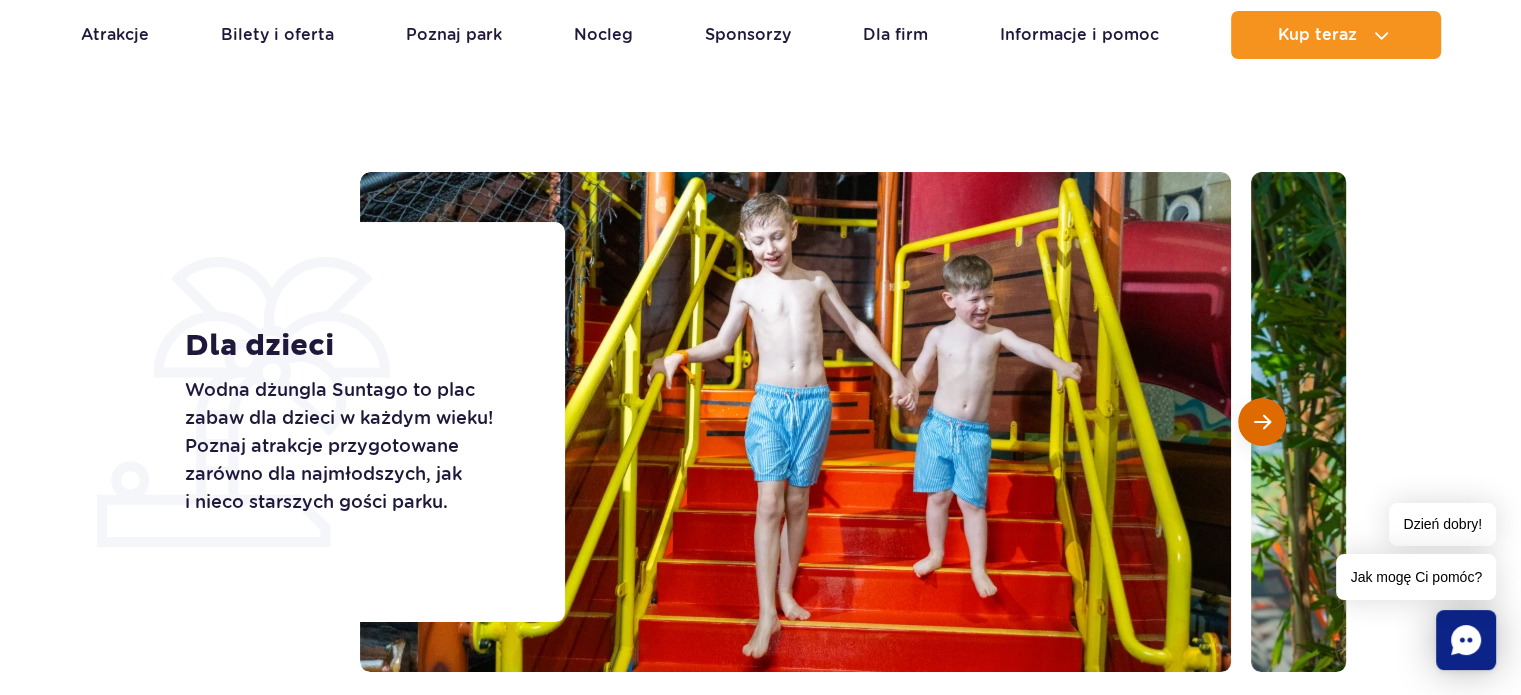 click at bounding box center [1262, 422] 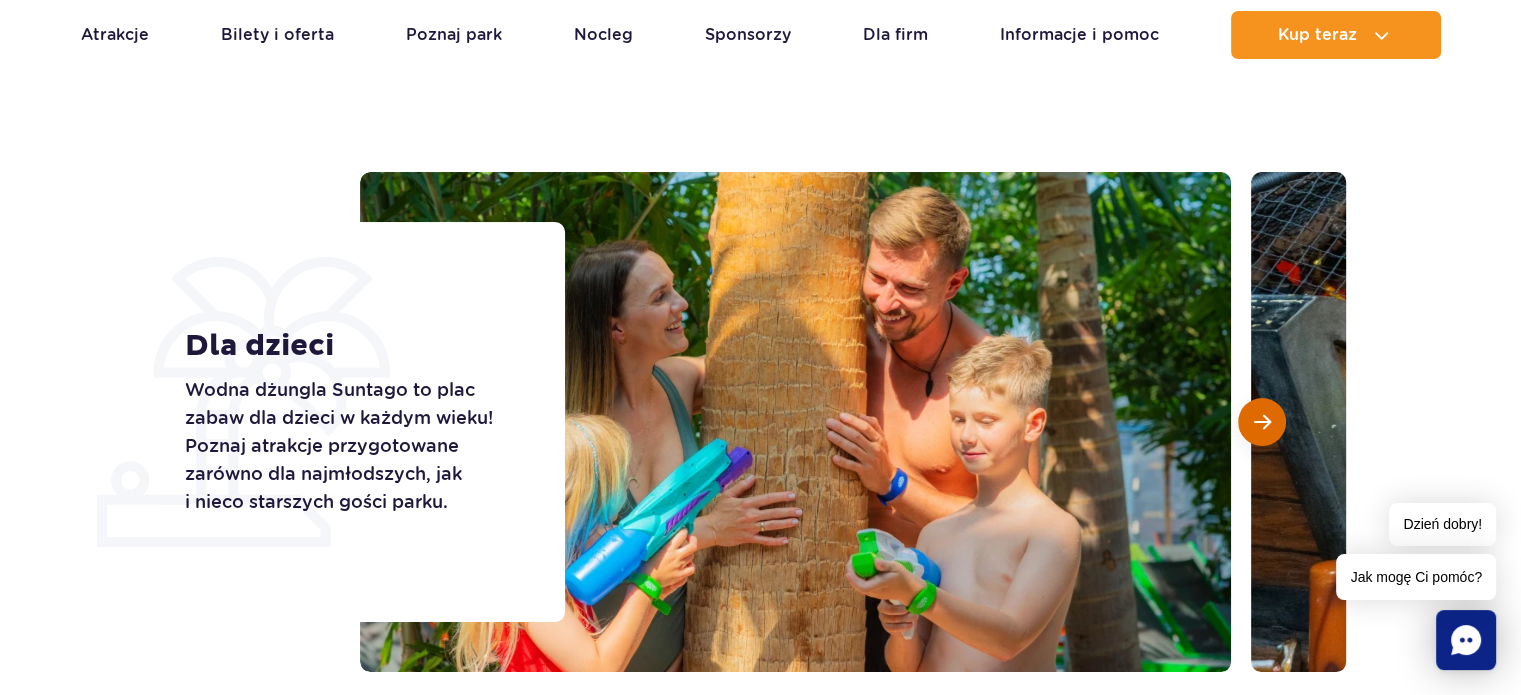 click at bounding box center [1262, 422] 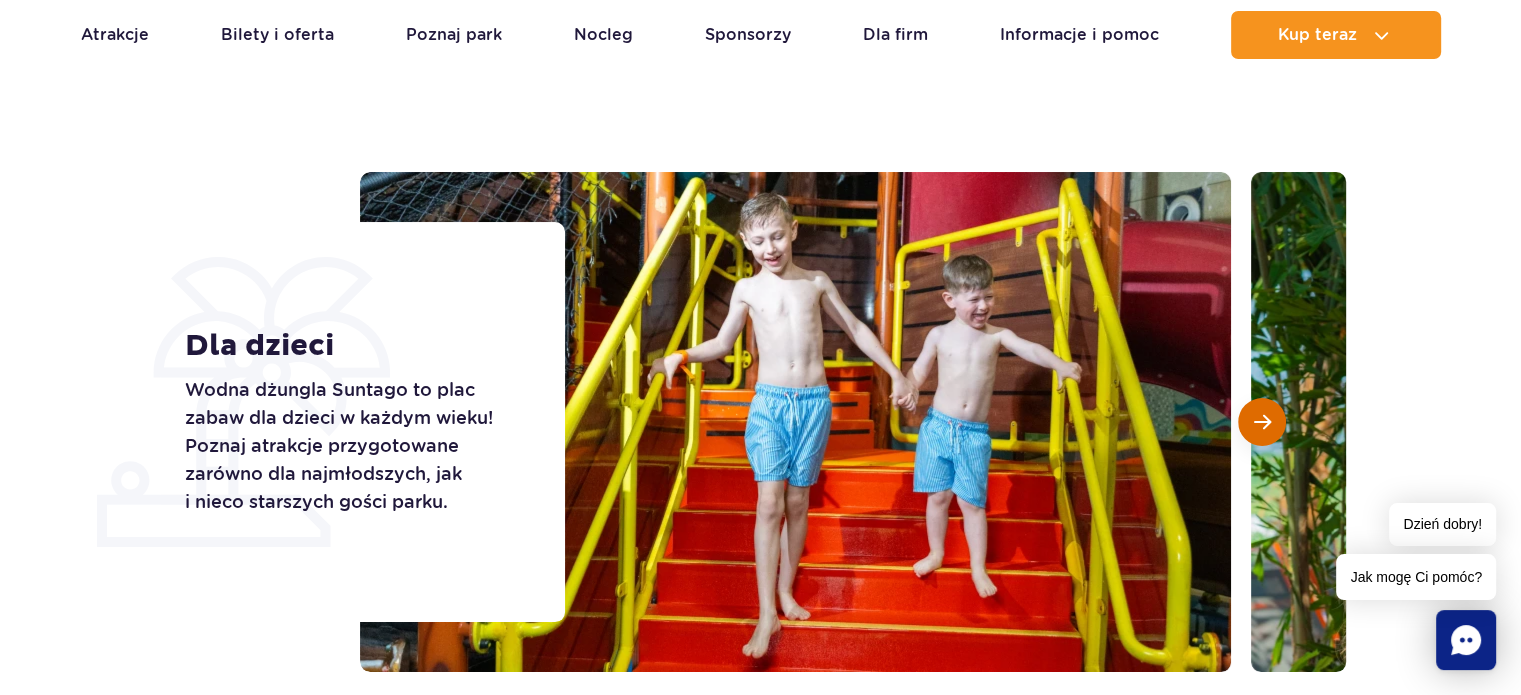 click at bounding box center [1262, 422] 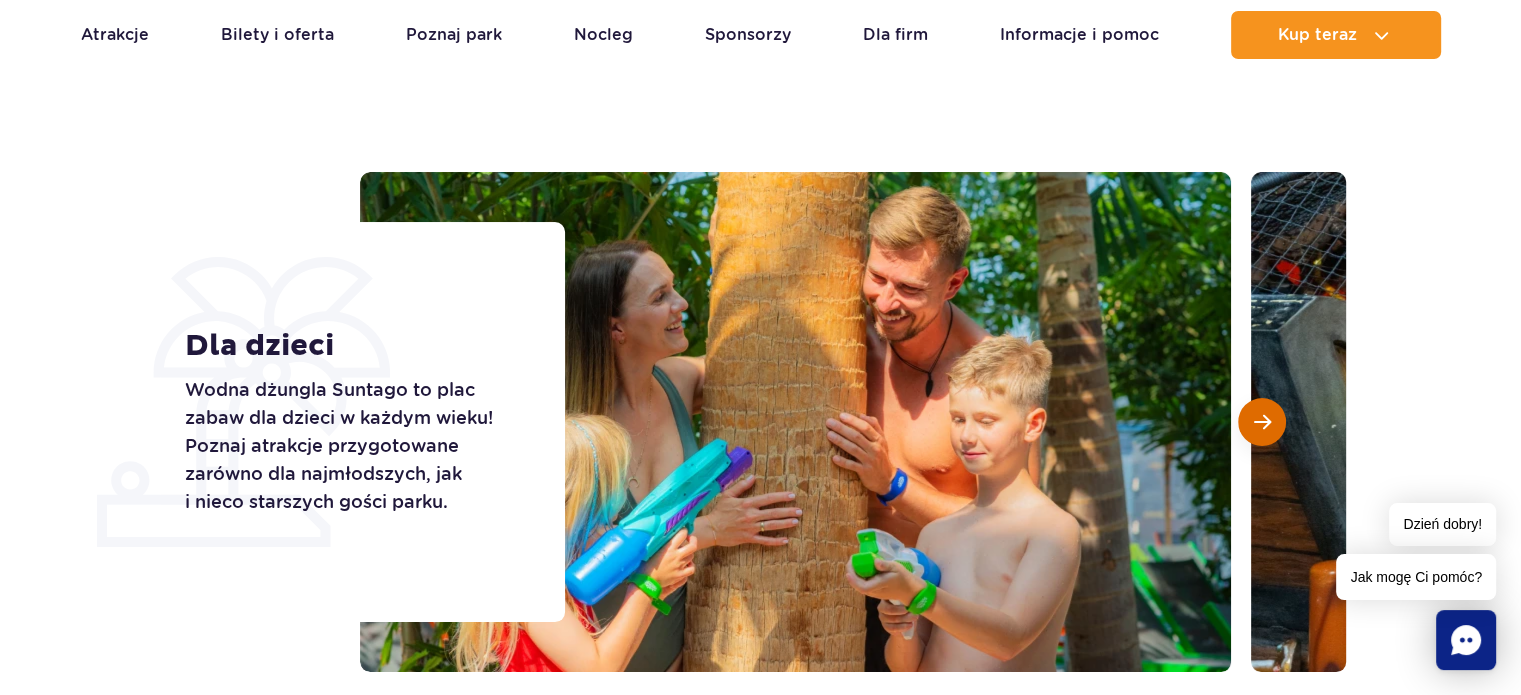 click at bounding box center (1262, 422) 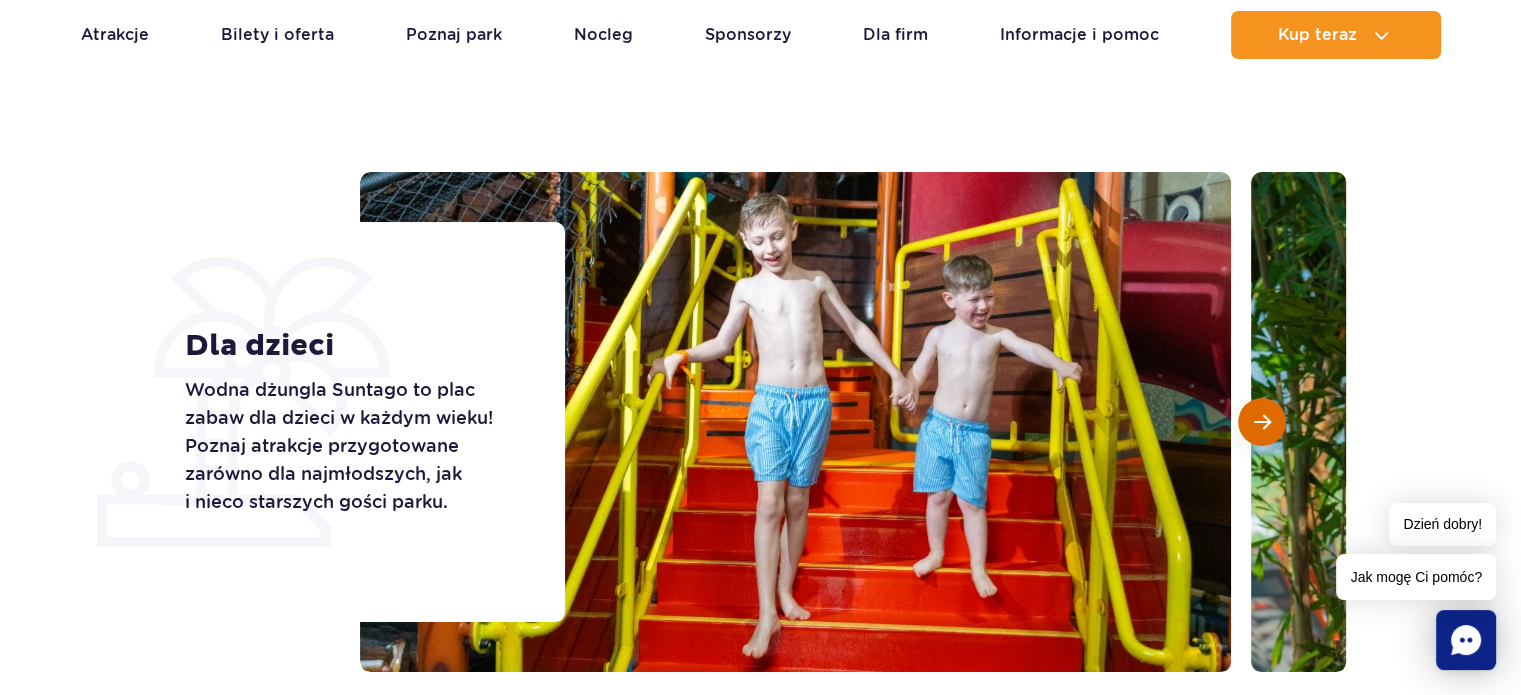 click at bounding box center (1262, 422) 